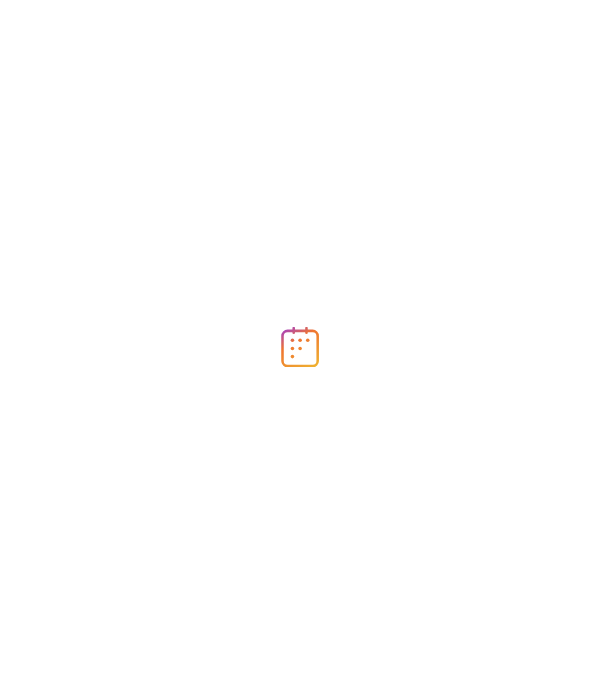 scroll, scrollTop: 0, scrollLeft: 0, axis: both 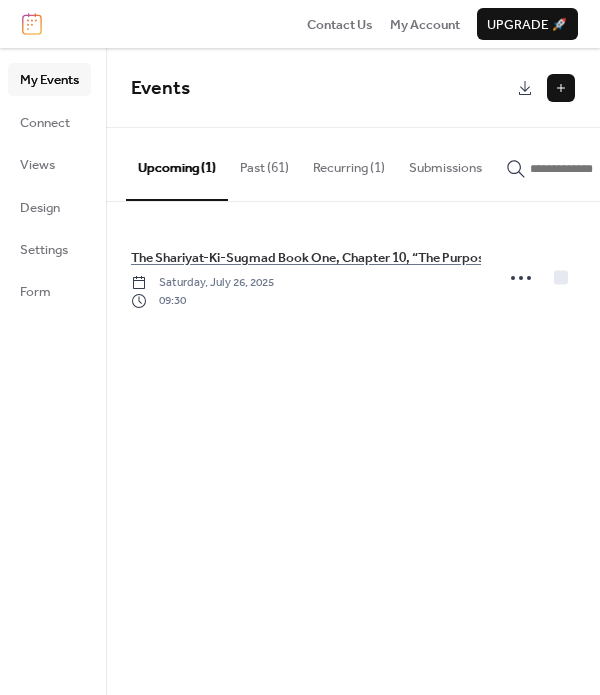 click at bounding box center (561, 88) 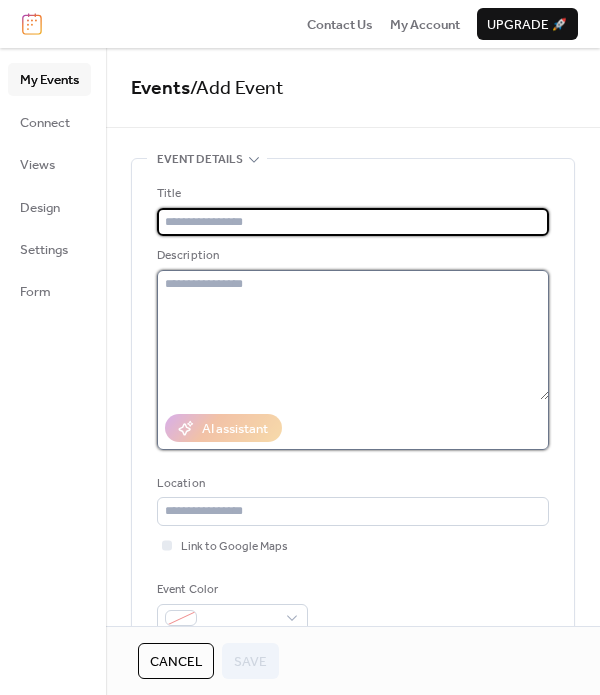 click at bounding box center [353, 335] 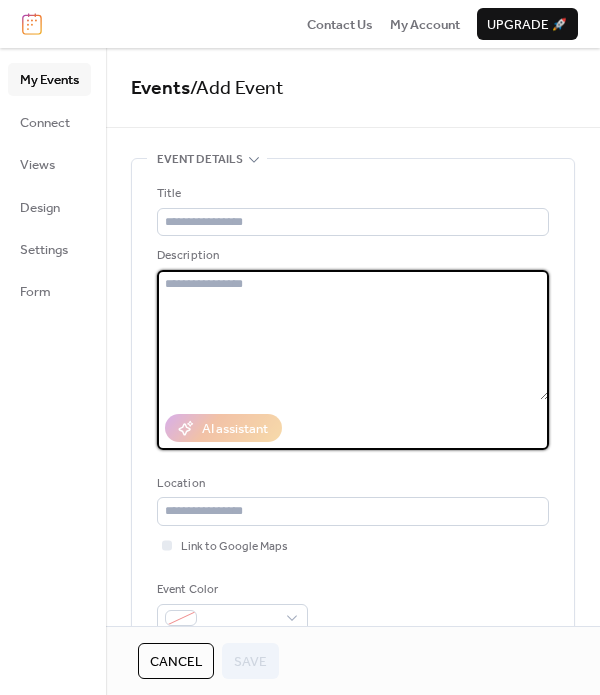 paste on "**********" 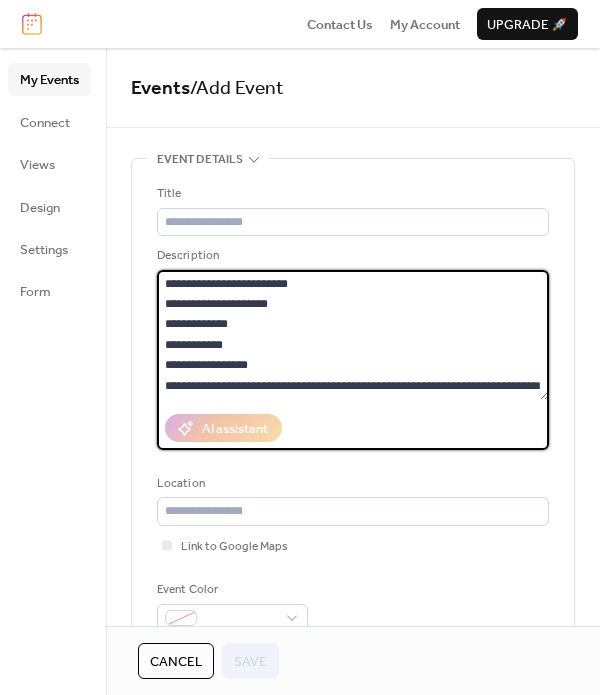 scroll, scrollTop: 99, scrollLeft: 0, axis: vertical 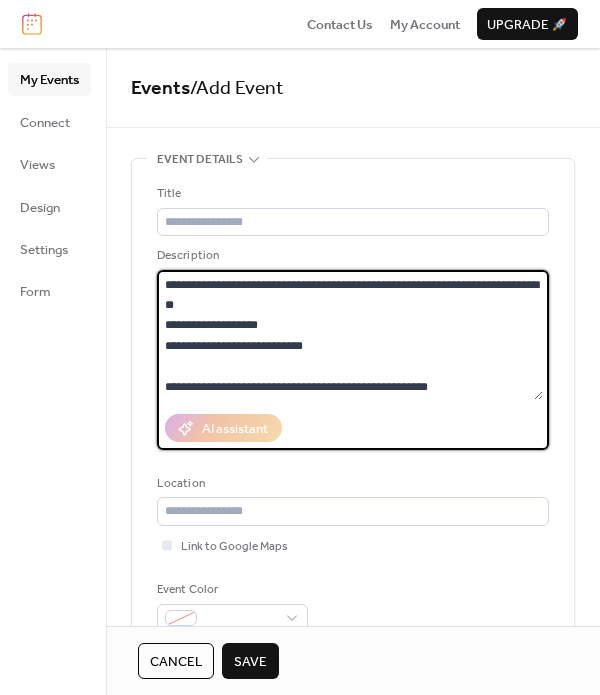 drag, startPoint x: 241, startPoint y: 393, endPoint x: 106, endPoint y: 376, distance: 136.06616 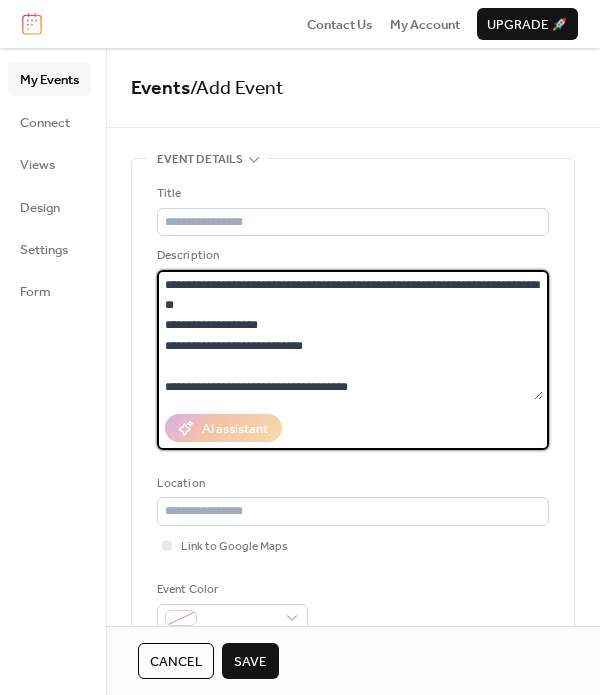 click on "**********" at bounding box center (350, 335) 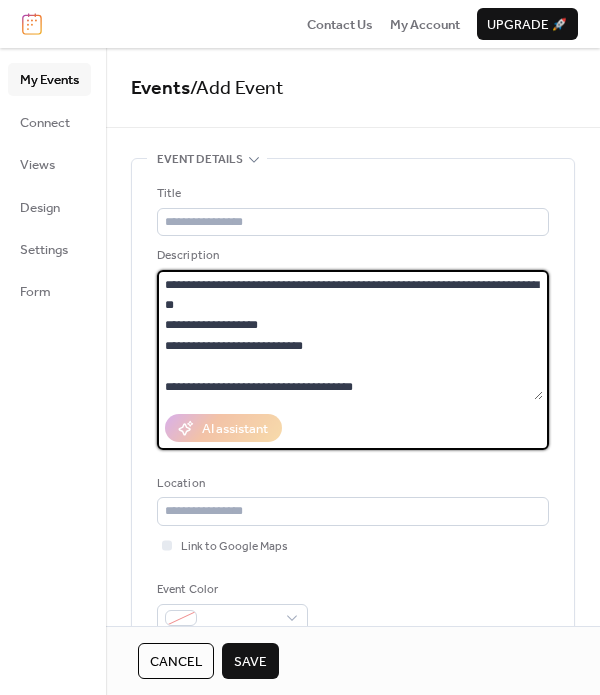 click on "**********" at bounding box center (350, 335) 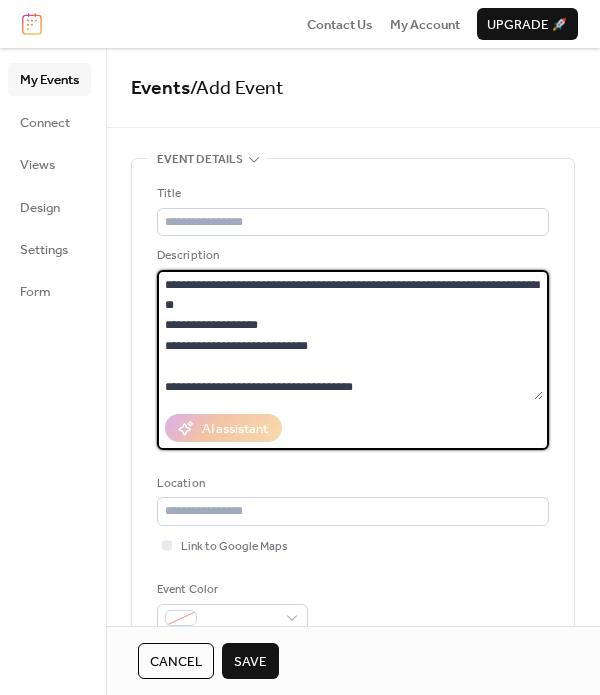 click on "**********" at bounding box center (350, 335) 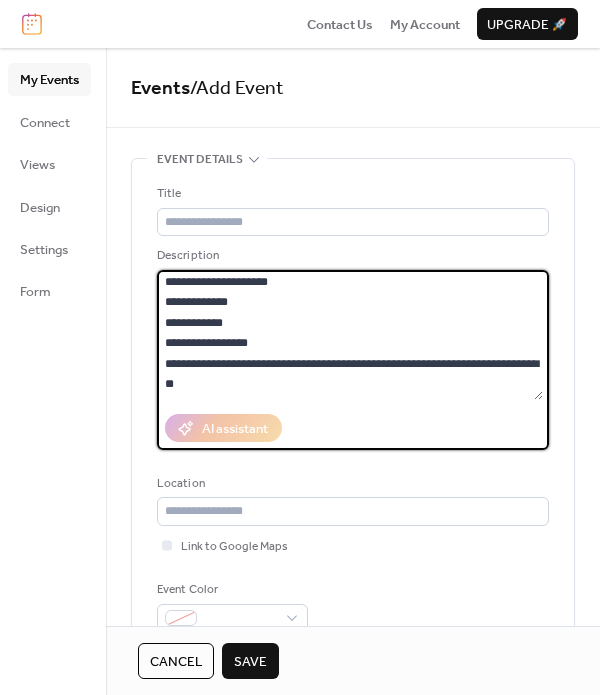 scroll, scrollTop: 17, scrollLeft: 0, axis: vertical 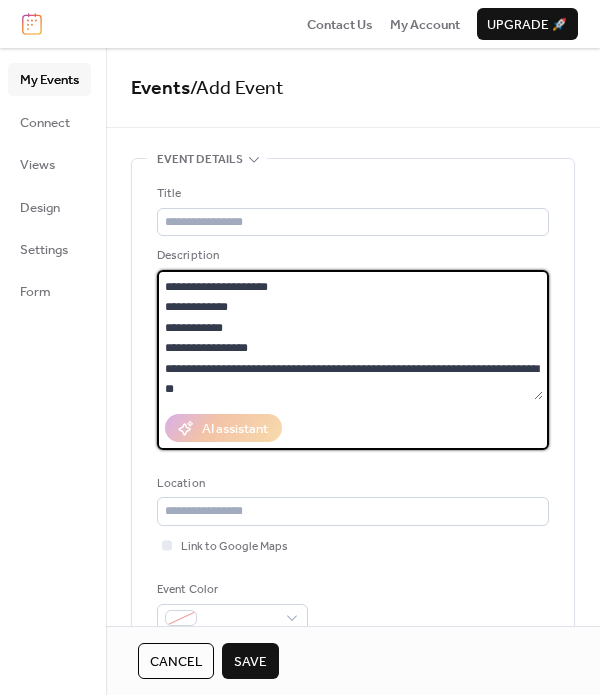 drag, startPoint x: 255, startPoint y: 350, endPoint x: 166, endPoint y: 316, distance: 95.27329 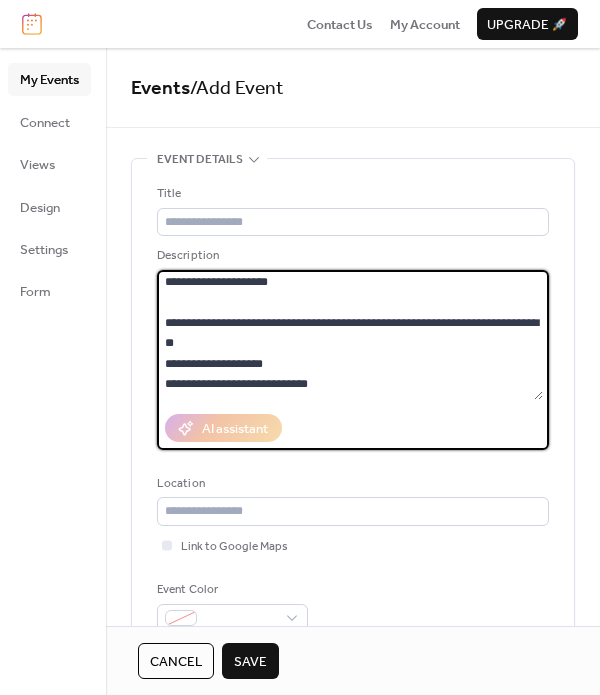 scroll, scrollTop: 60, scrollLeft: 0, axis: vertical 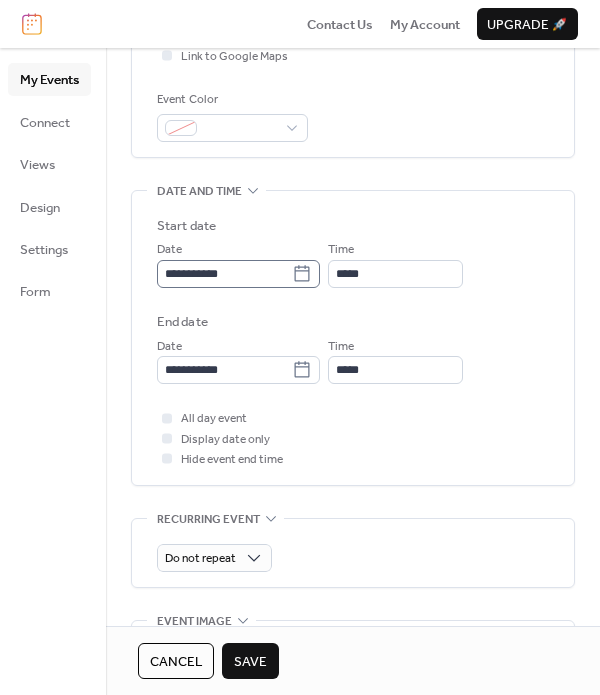 type on "**********" 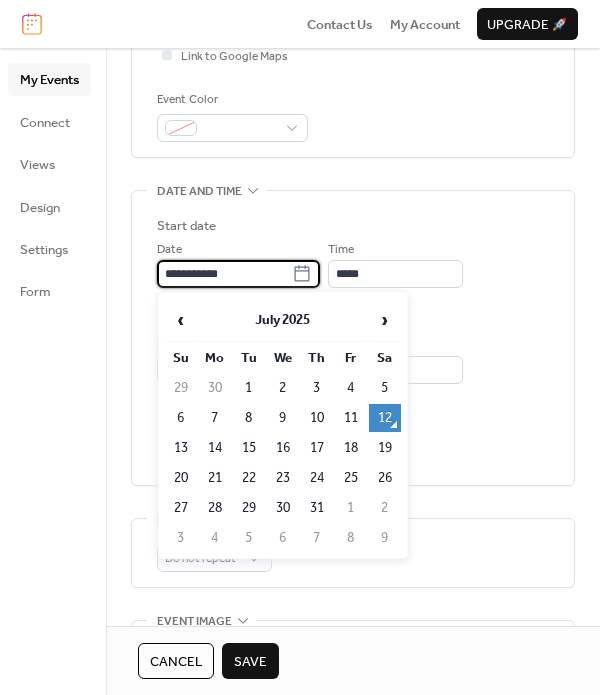 click on "**********" at bounding box center [224, 274] 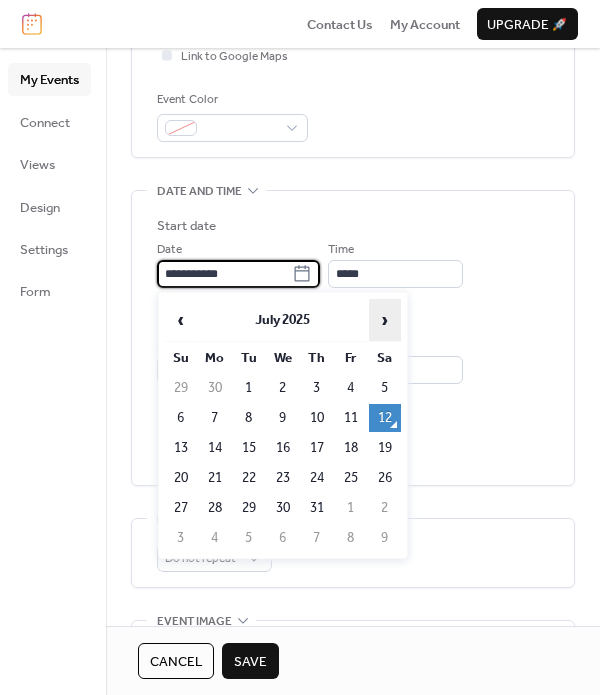 click on "›" at bounding box center [385, 320] 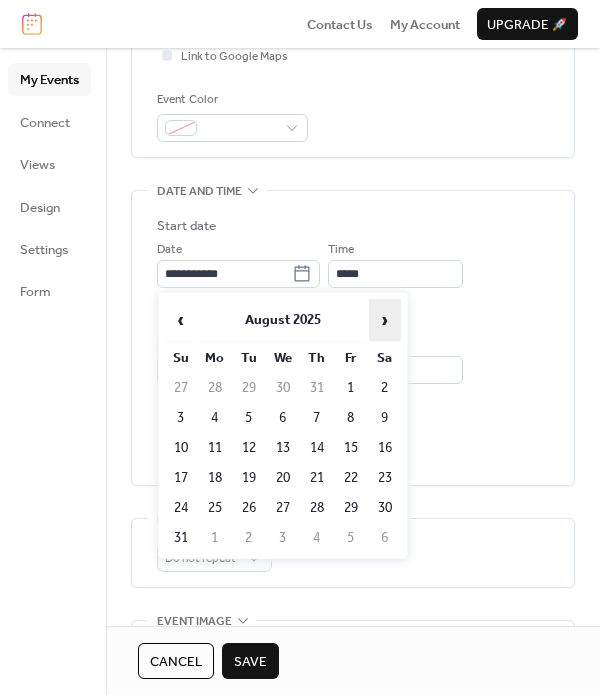 click on "›" at bounding box center [385, 320] 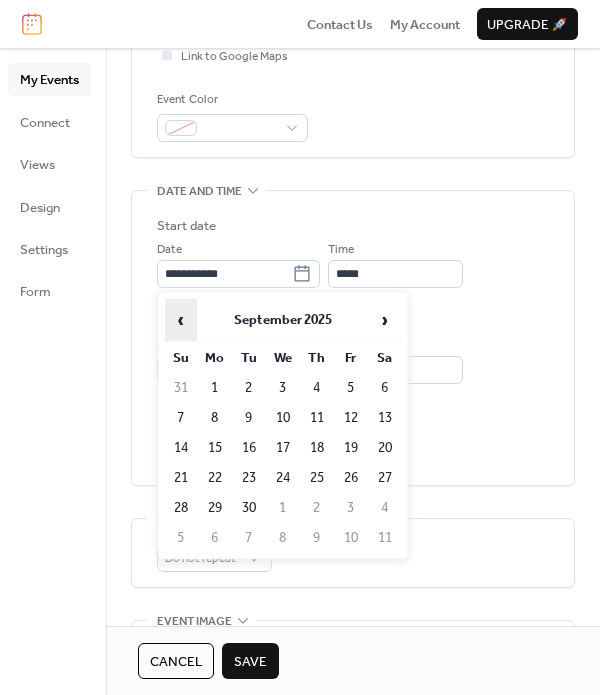 click on "‹" at bounding box center [181, 320] 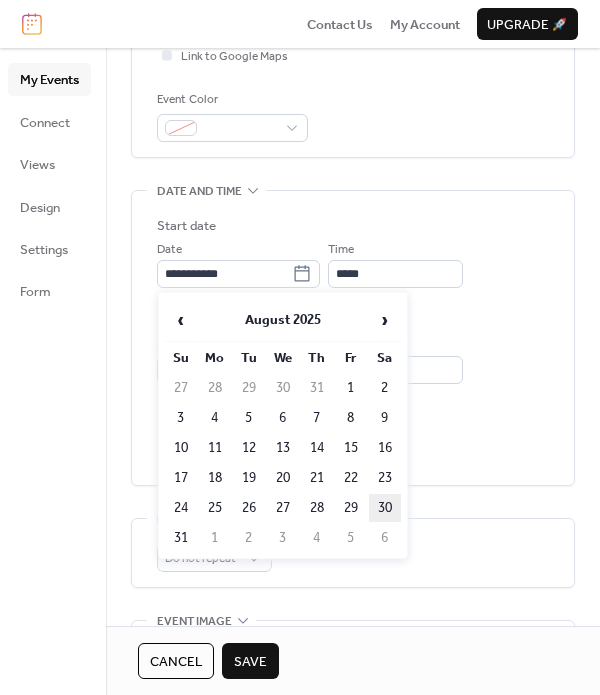 click on "30" at bounding box center (385, 508) 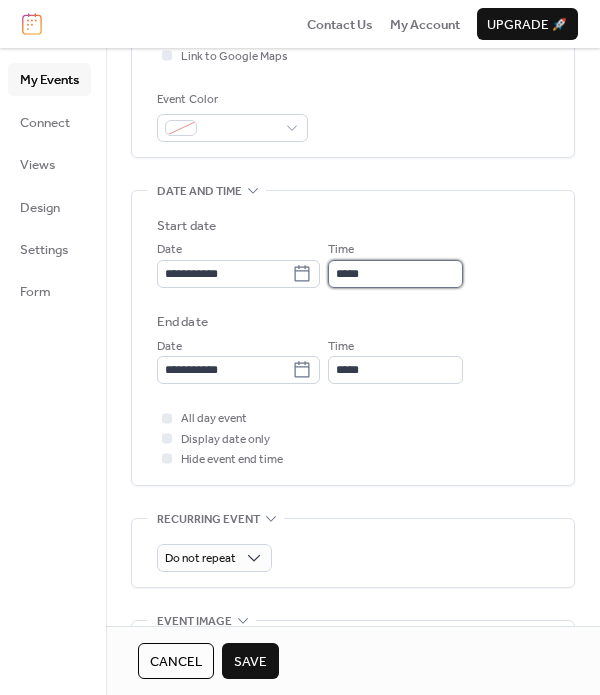 click on "*****" at bounding box center (395, 274) 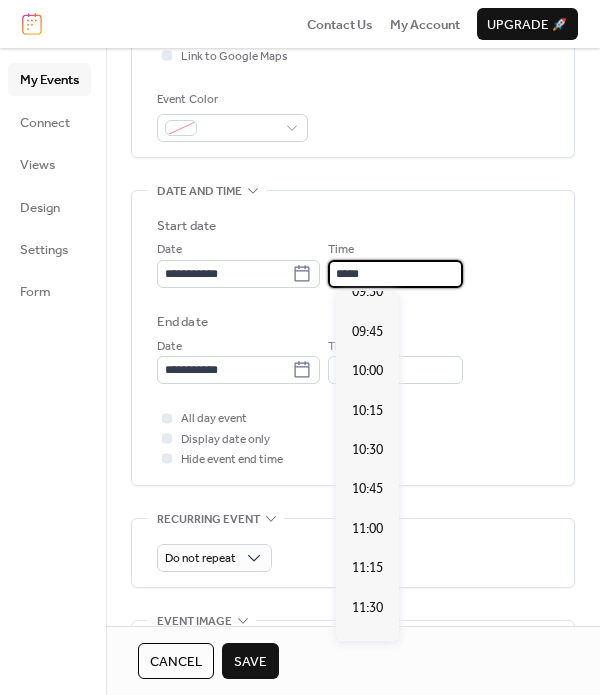 scroll, scrollTop: 1479, scrollLeft: 0, axis: vertical 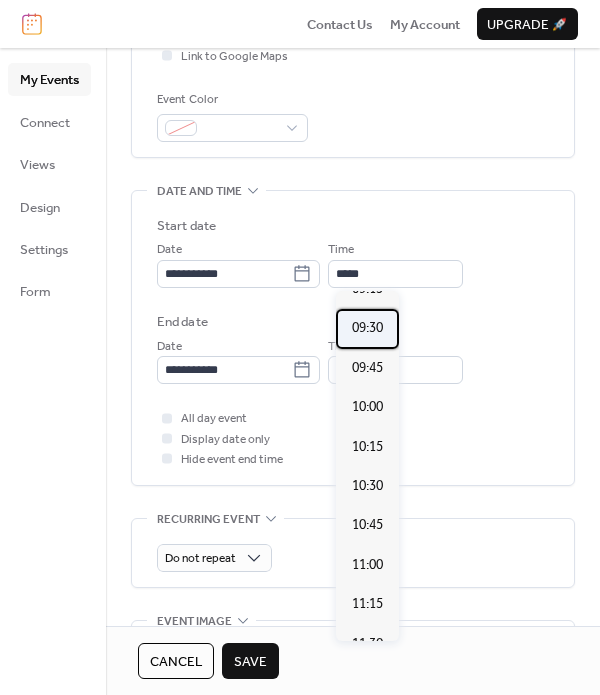click on "09:30" at bounding box center (367, 328) 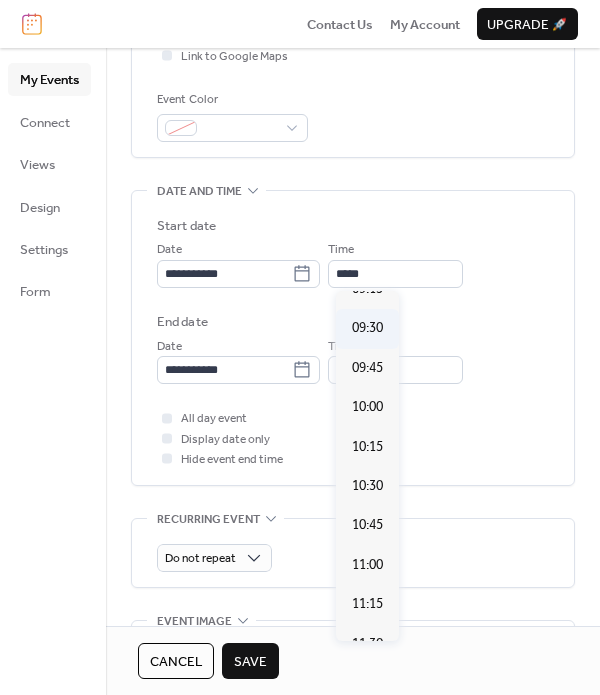 type on "*****" 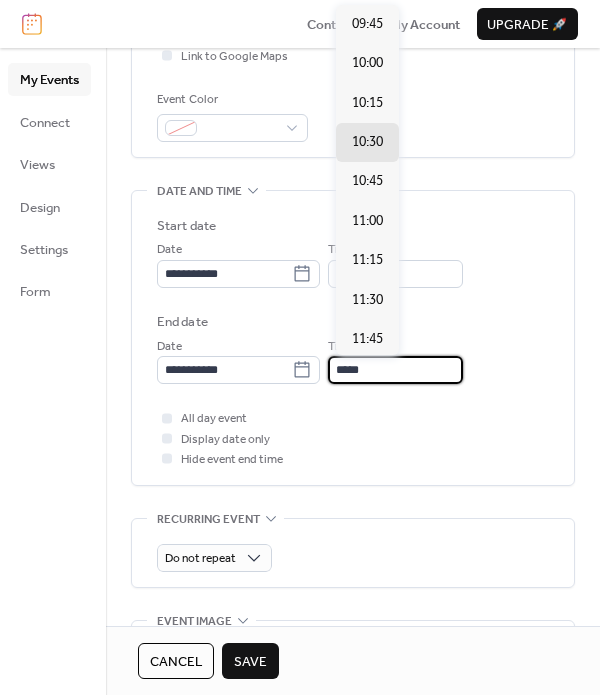 click on "*****" at bounding box center (395, 370) 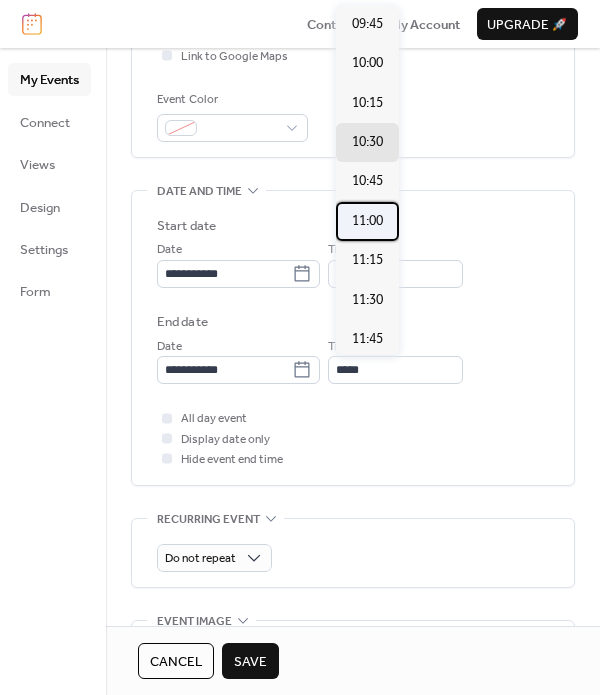 click on "11:00" at bounding box center (367, 221) 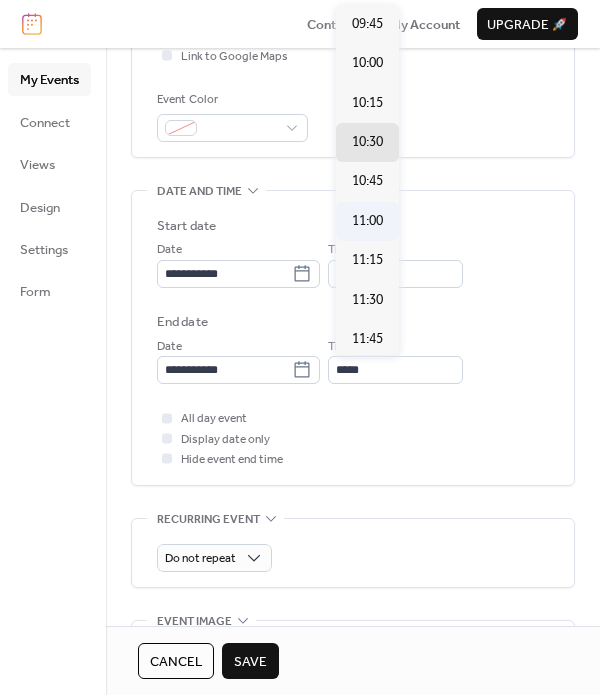 type on "*****" 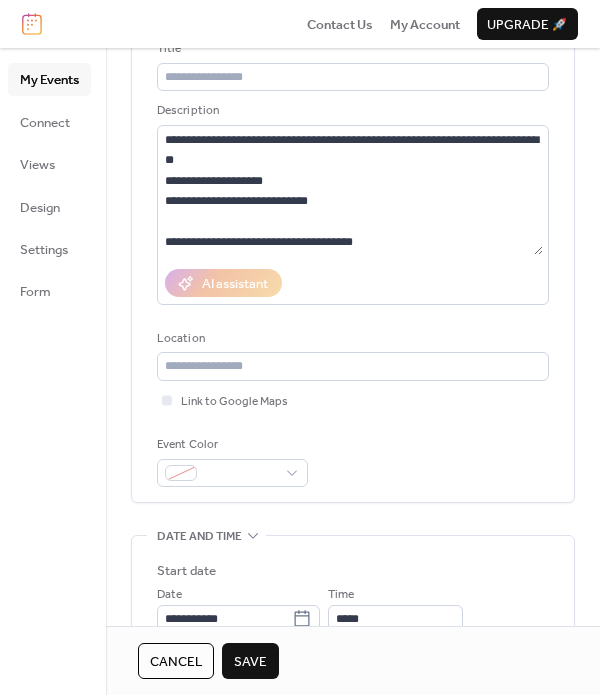 scroll, scrollTop: 0, scrollLeft: 0, axis: both 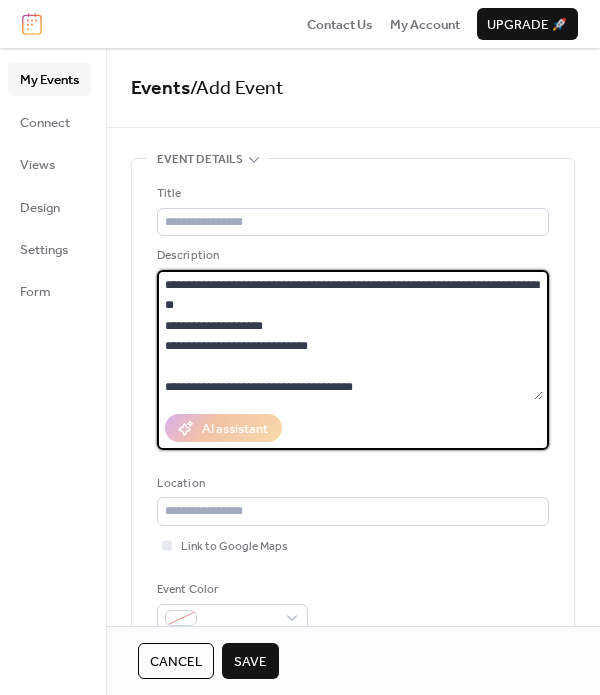 drag, startPoint x: 238, startPoint y: 308, endPoint x: 163, endPoint y: 279, distance: 80.411446 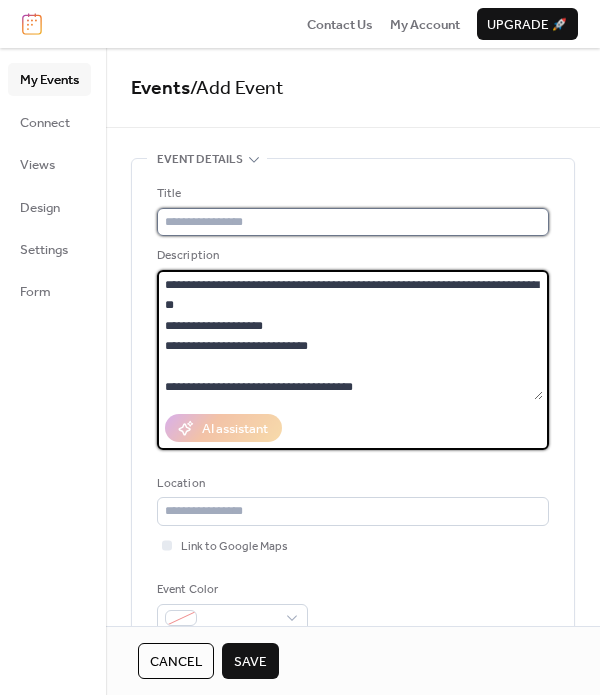 click at bounding box center [353, 222] 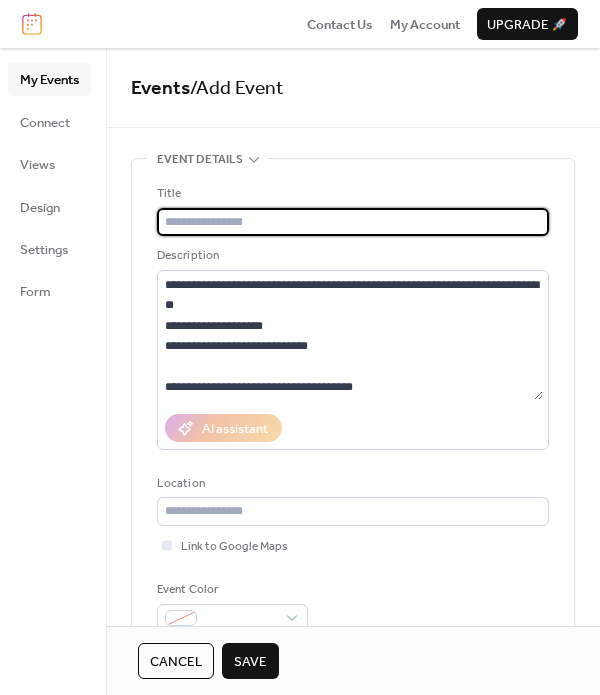 paste on "**********" 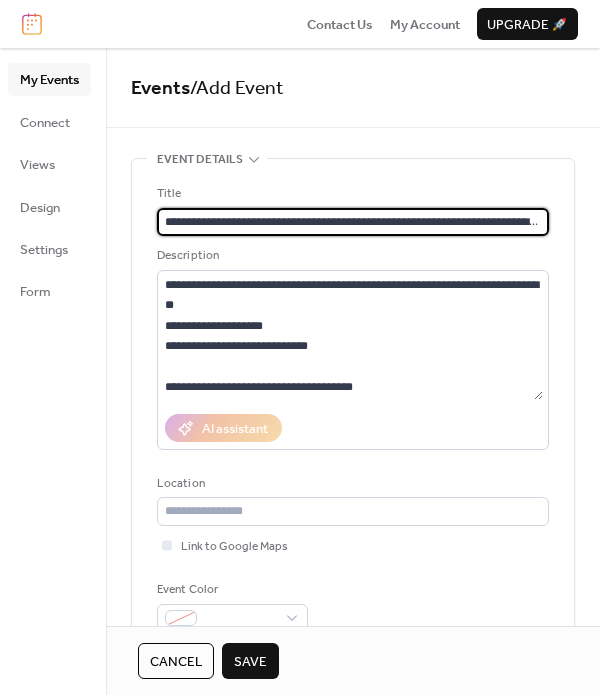 scroll, scrollTop: 0, scrollLeft: 51, axis: horizontal 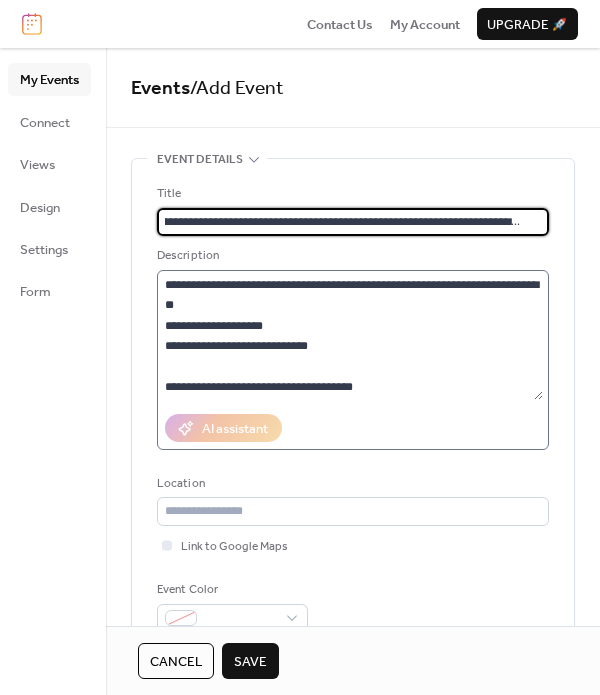 type on "**********" 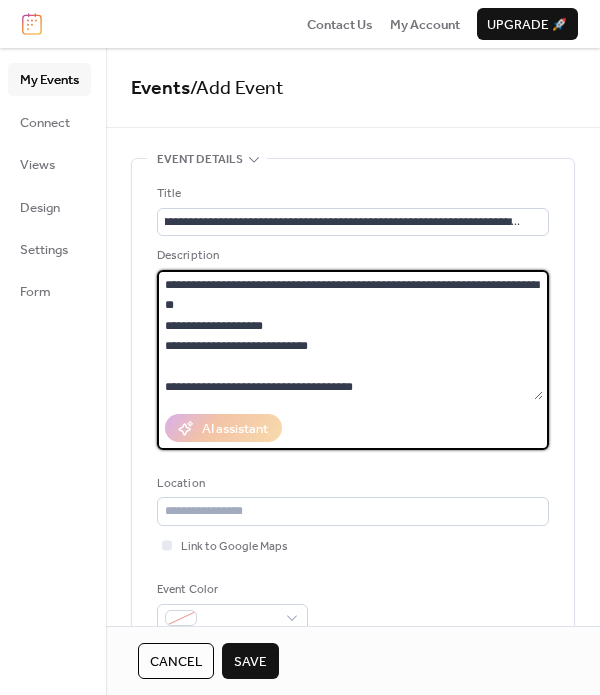 scroll, scrollTop: 0, scrollLeft: 0, axis: both 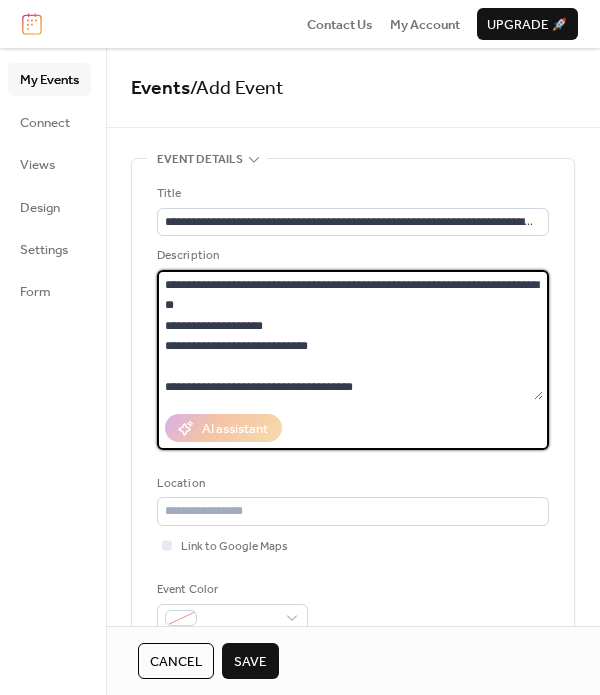 click on "**********" at bounding box center (350, 335) 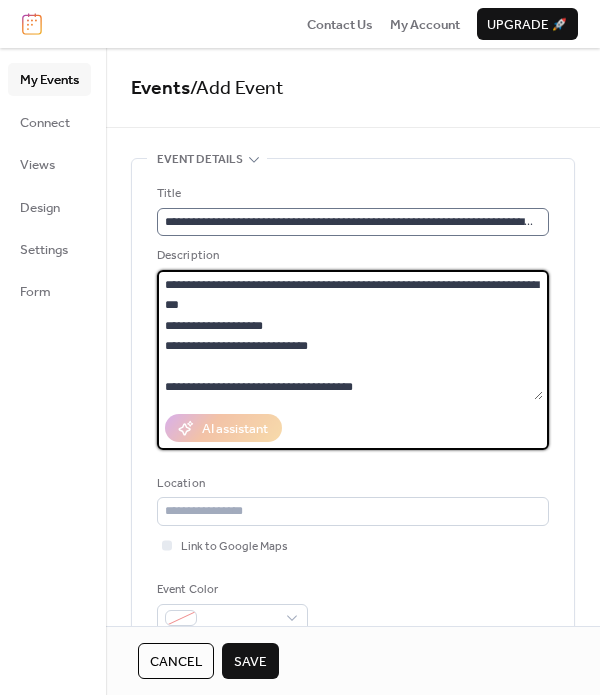 type on "**********" 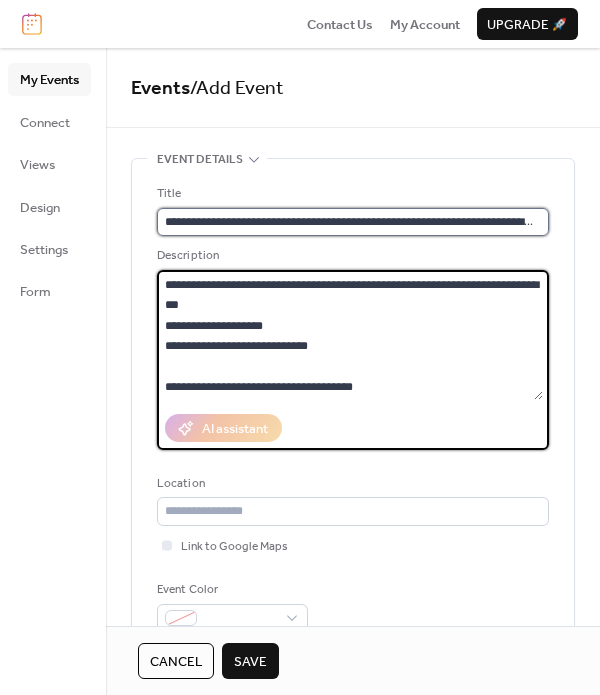click on "**********" 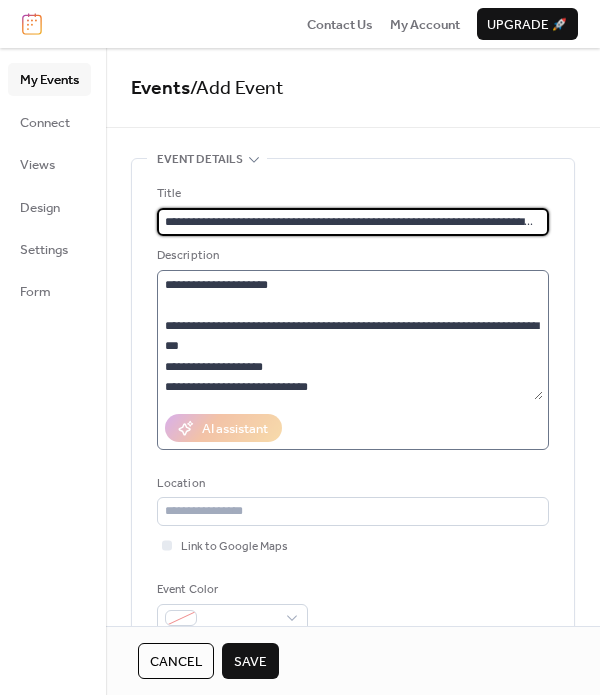 scroll, scrollTop: 0, scrollLeft: 0, axis: both 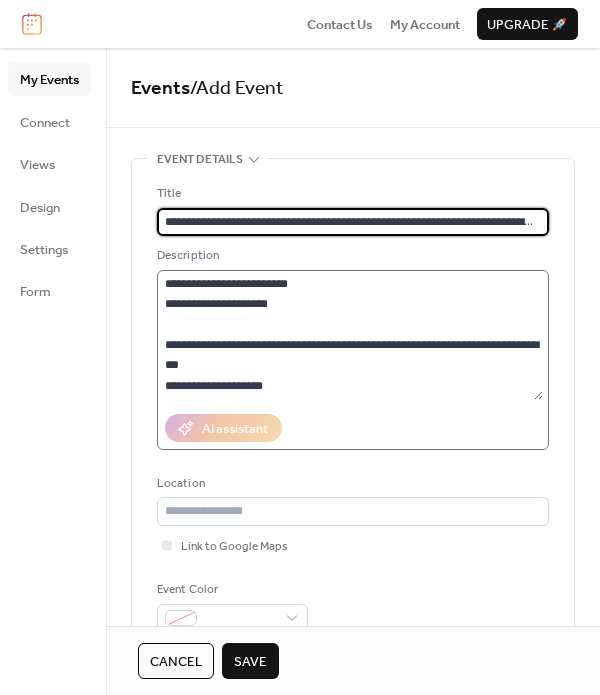 type on "**********" 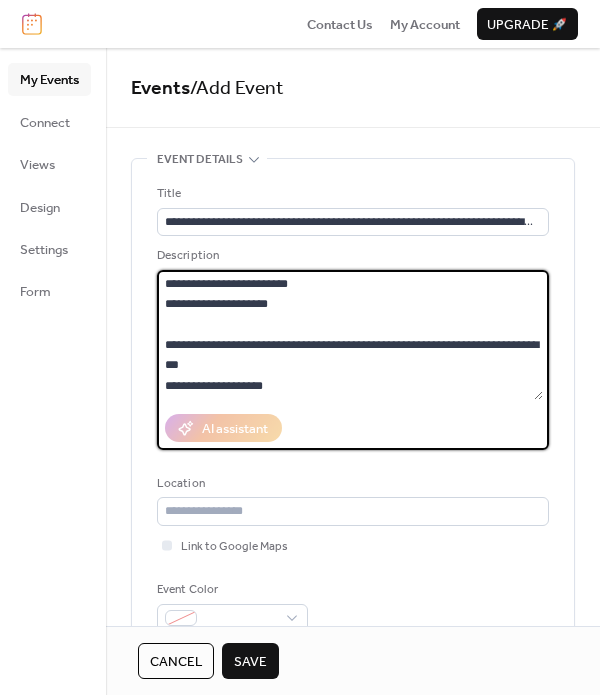 drag, startPoint x: 163, startPoint y: 345, endPoint x: 130, endPoint y: 252, distance: 98.681305 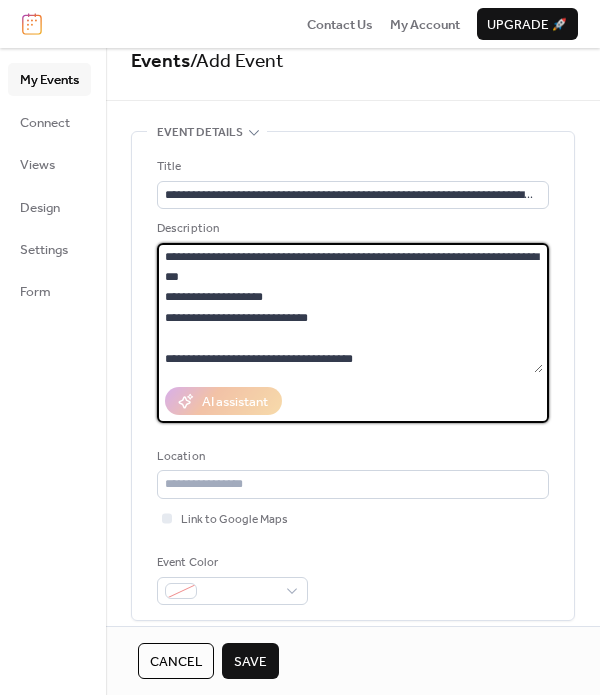 scroll, scrollTop: 39, scrollLeft: 0, axis: vertical 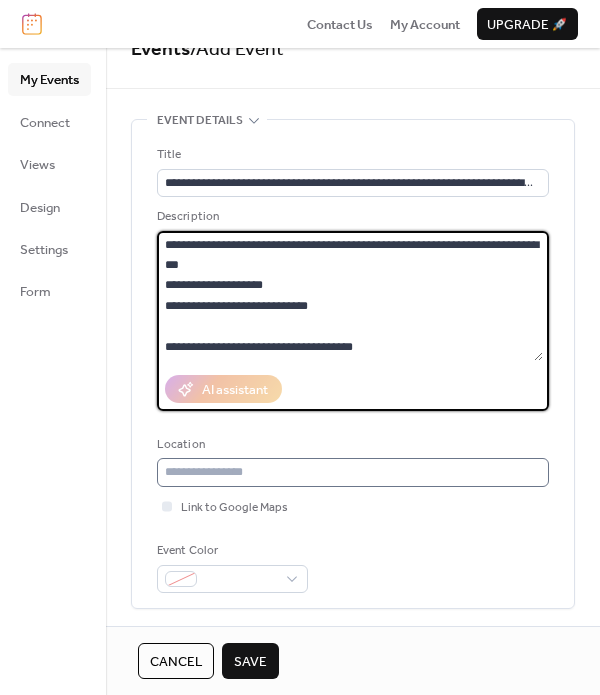 type on "**********" 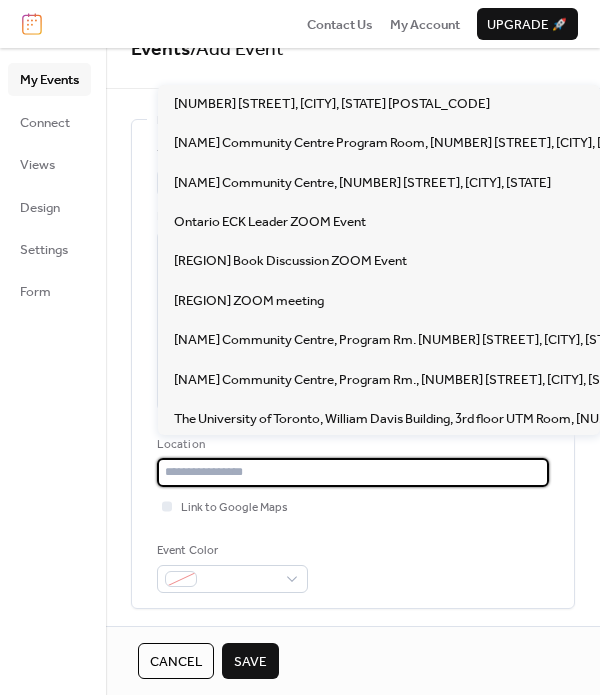 click at bounding box center [353, 472] 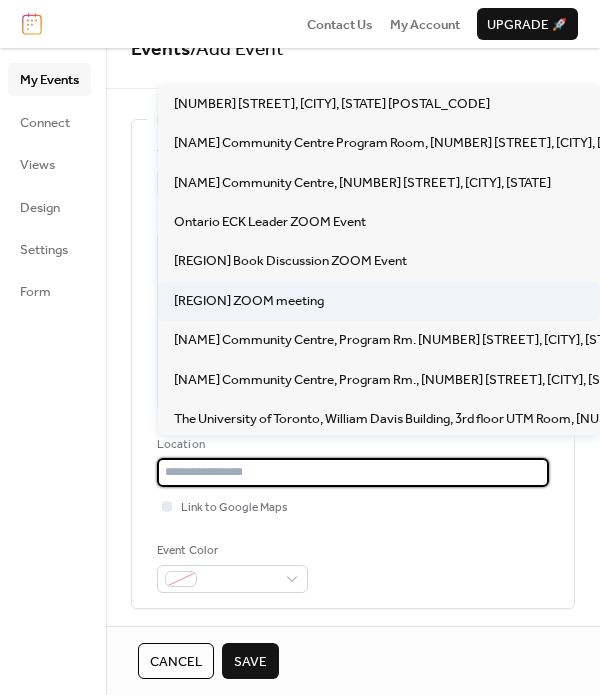 type on "*" 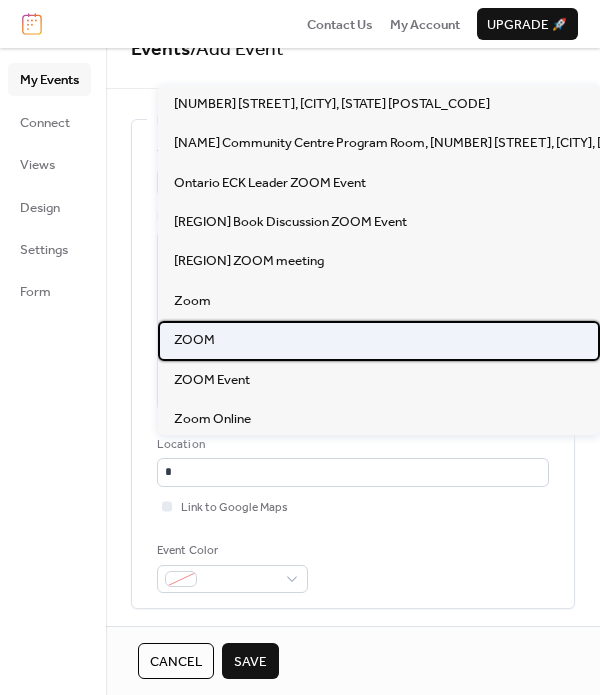 click on "ZOOM" at bounding box center [379, 340] 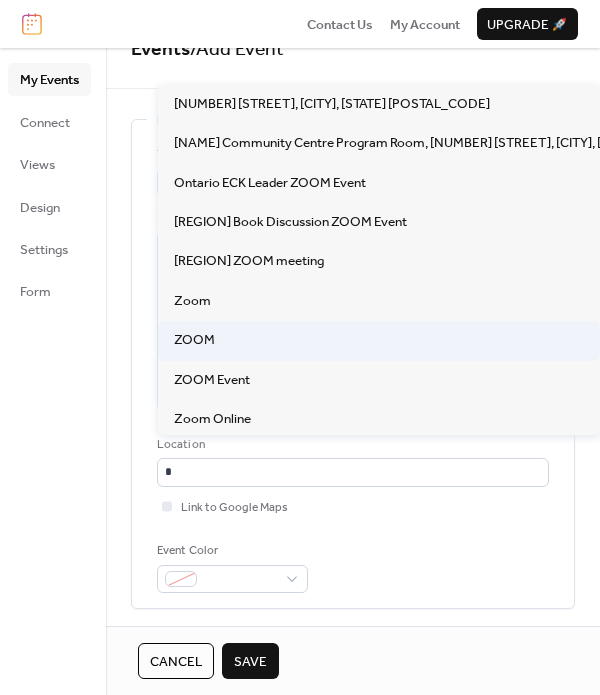 type on "****" 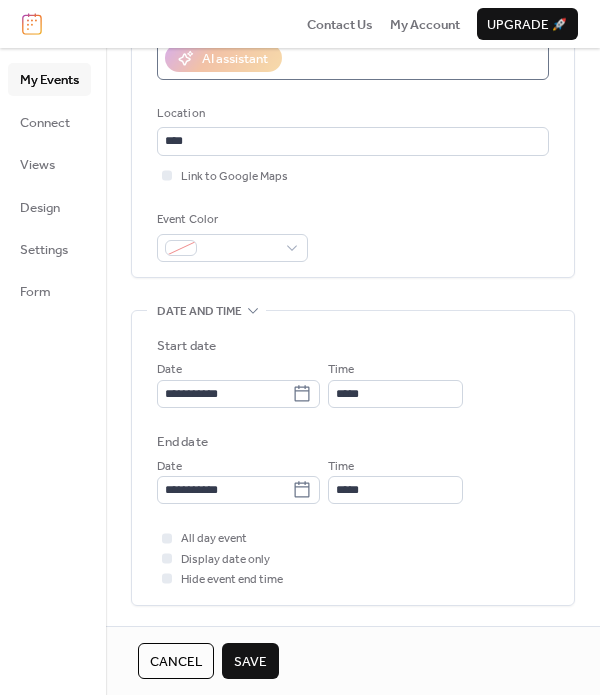 scroll, scrollTop: 382, scrollLeft: 0, axis: vertical 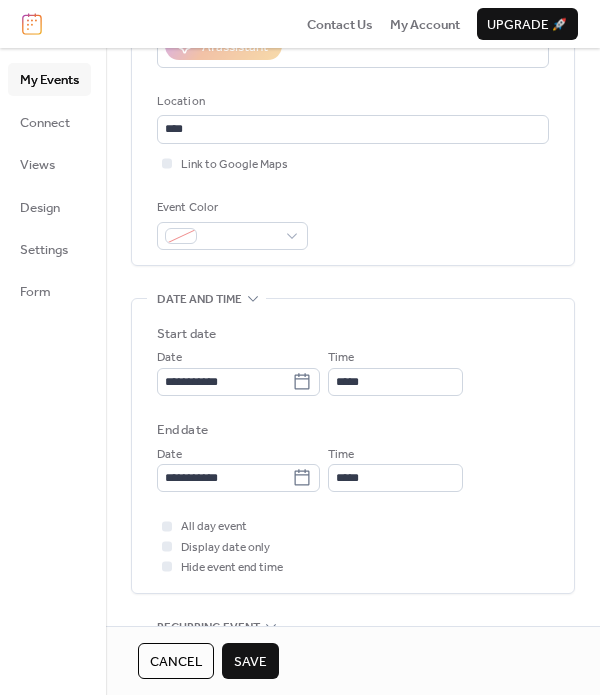 click on "Save" at bounding box center (250, 662) 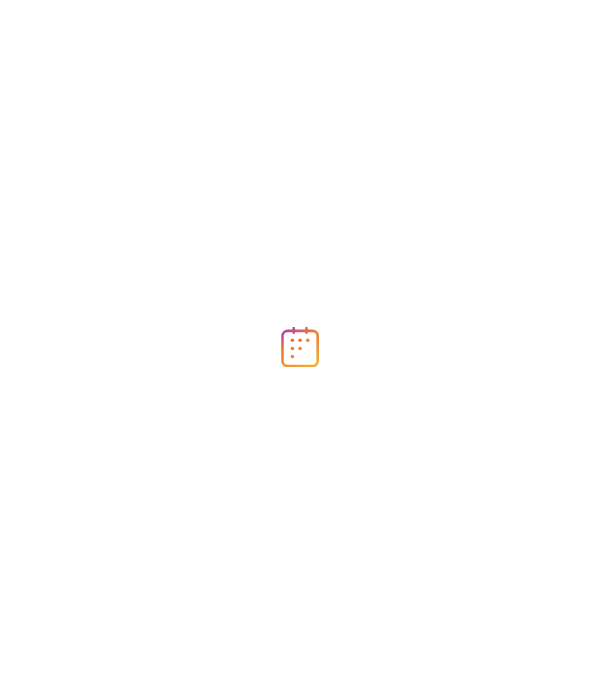 scroll, scrollTop: 0, scrollLeft: 0, axis: both 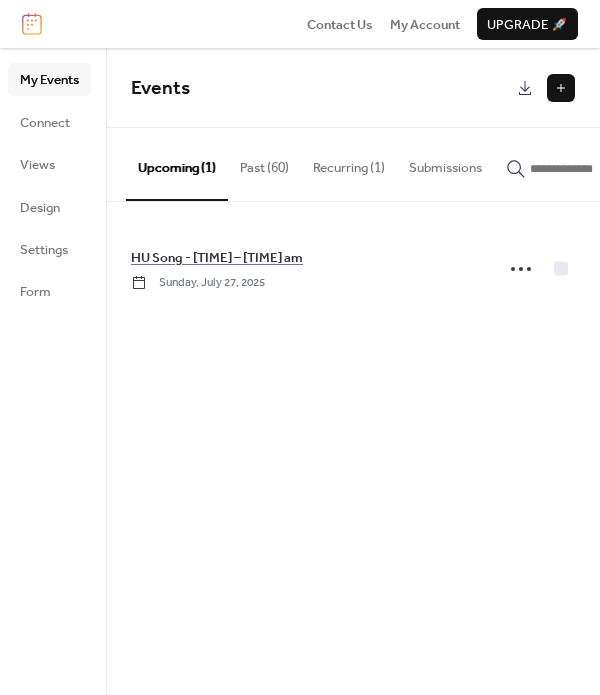 click at bounding box center [561, 88] 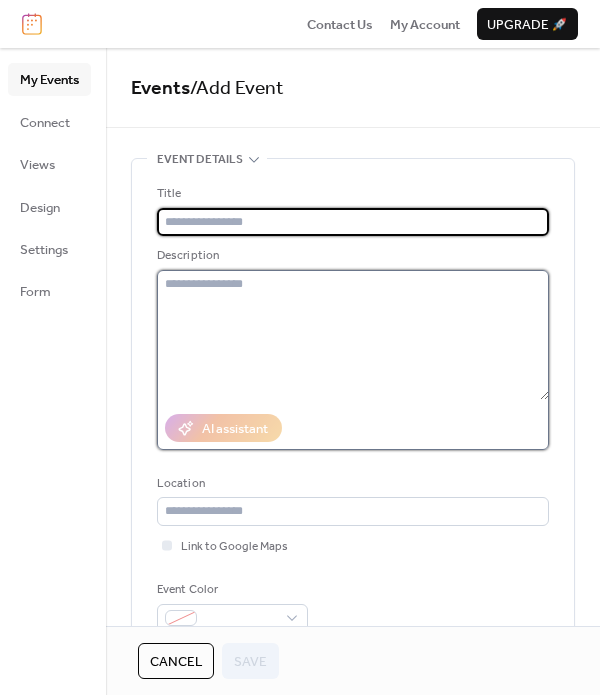 click at bounding box center (353, 335) 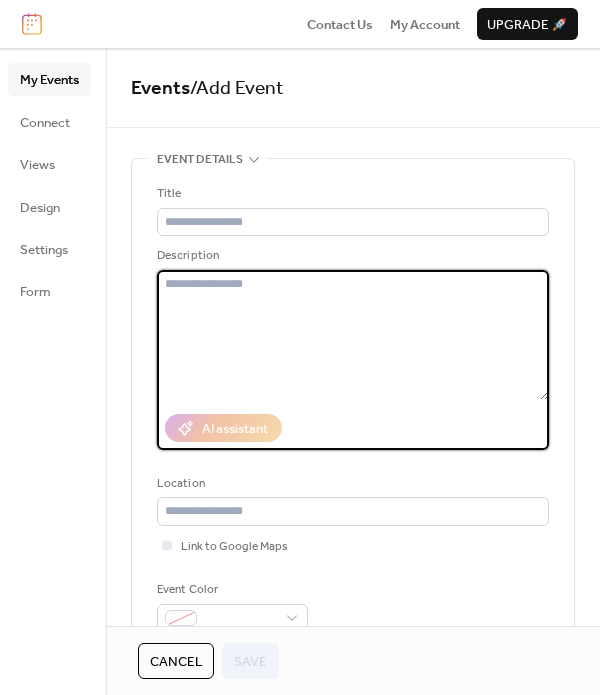 paste on "**********" 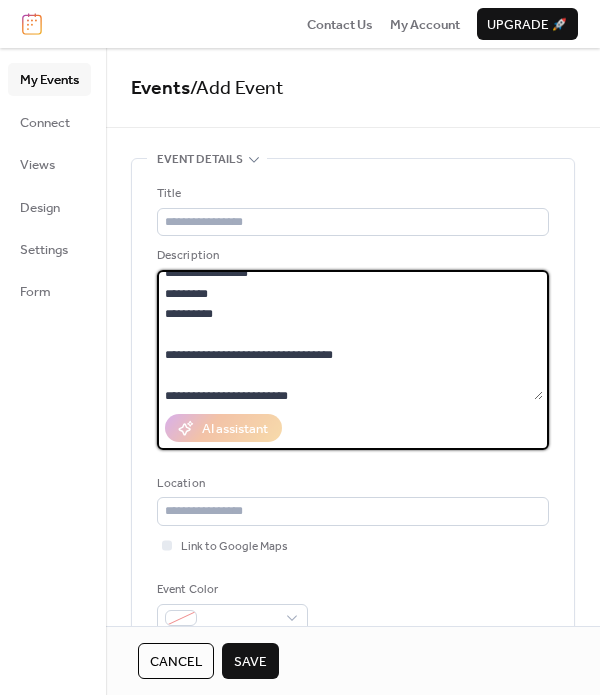 scroll, scrollTop: 142, scrollLeft: 0, axis: vertical 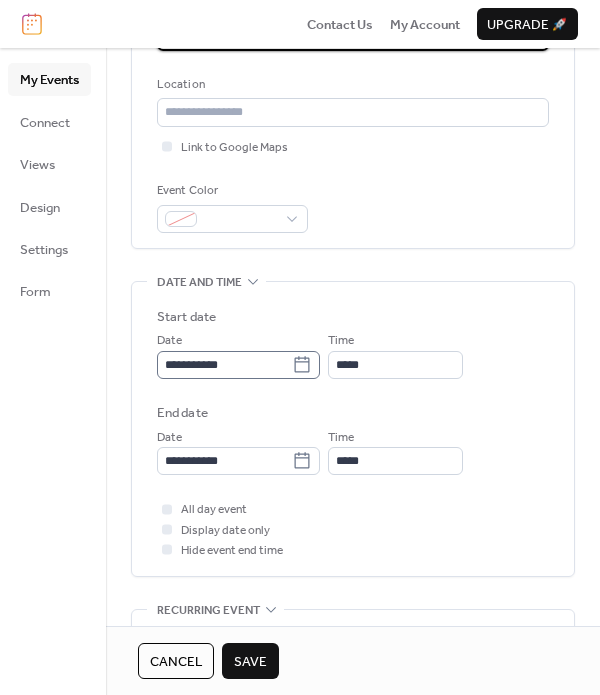 type on "**********" 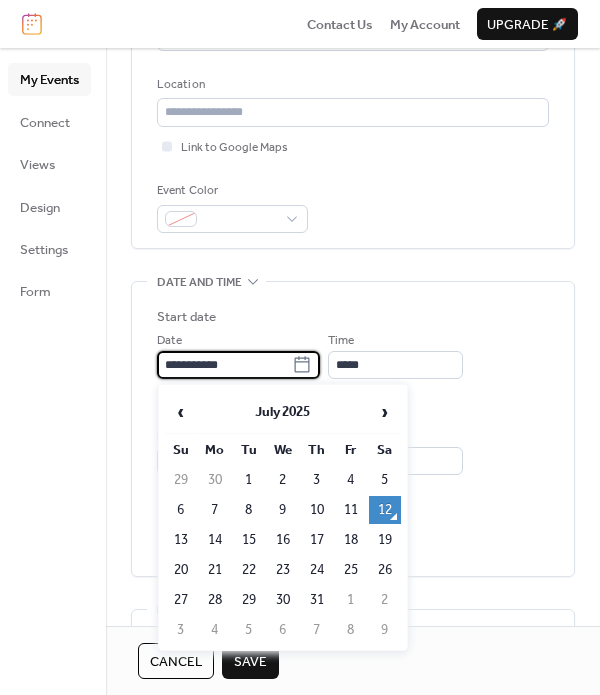 click on "**********" at bounding box center (224, 365) 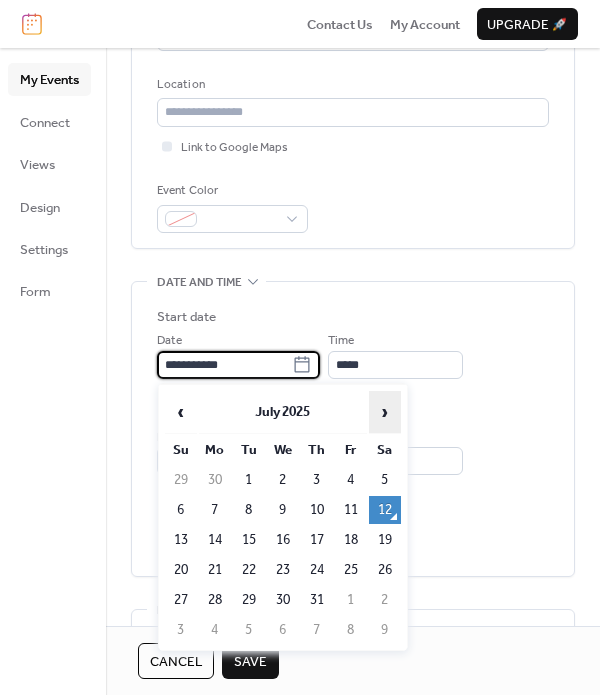click on "›" at bounding box center (385, 412) 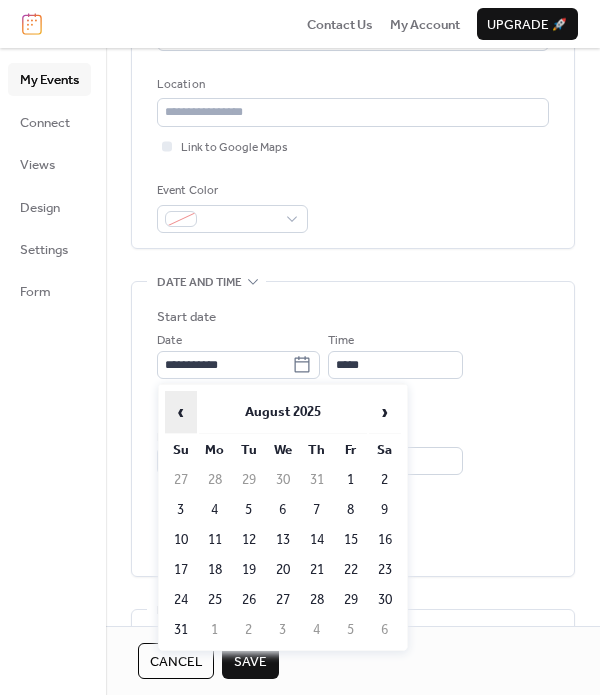click on "‹" at bounding box center [181, 412] 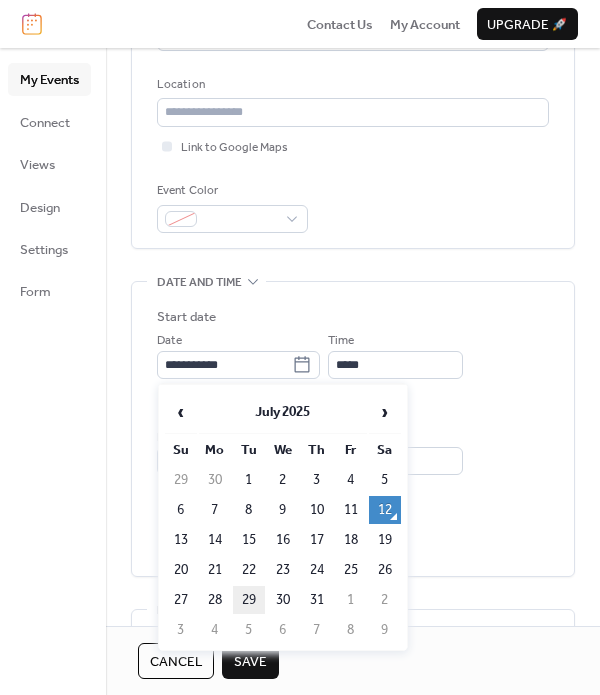 click on "29" at bounding box center (249, 600) 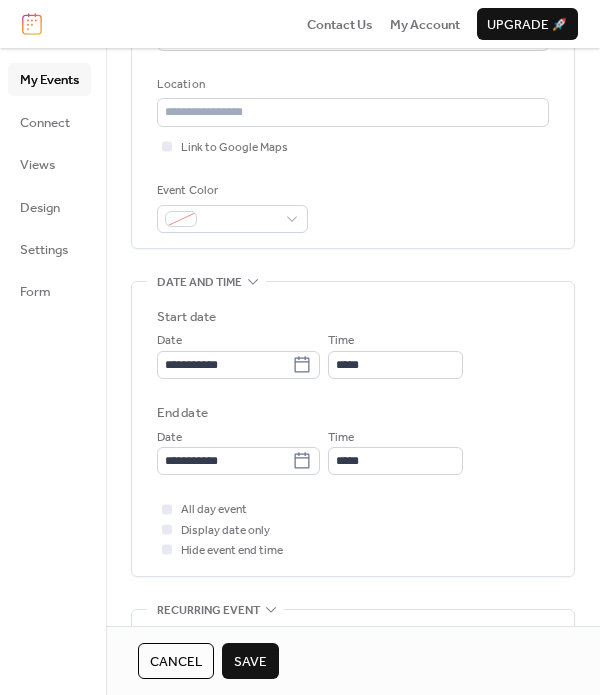 scroll, scrollTop: 0, scrollLeft: 0, axis: both 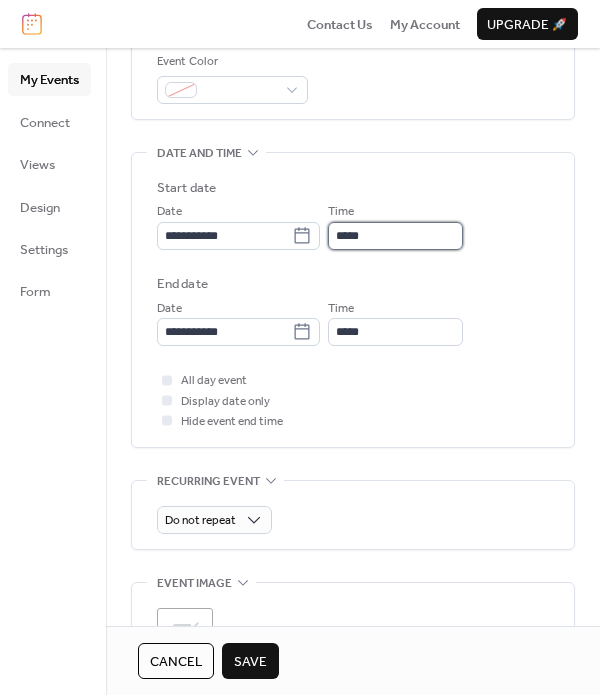 click on "*****" at bounding box center (395, 236) 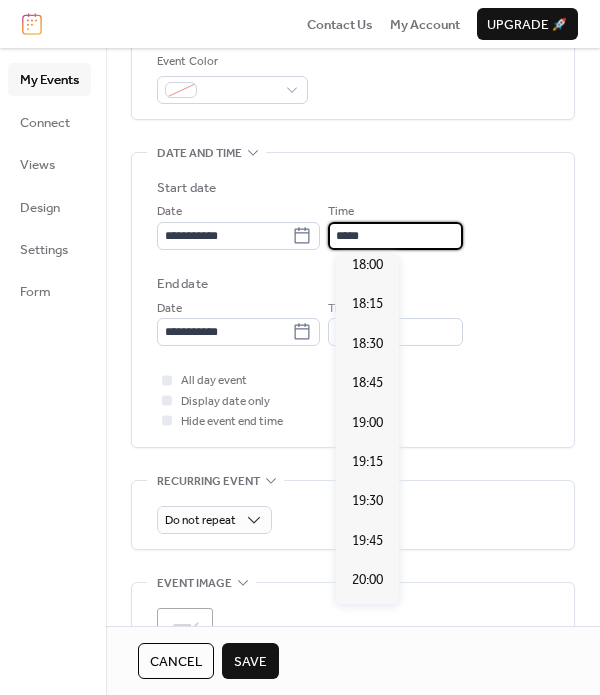 scroll, scrollTop: 2855, scrollLeft: 0, axis: vertical 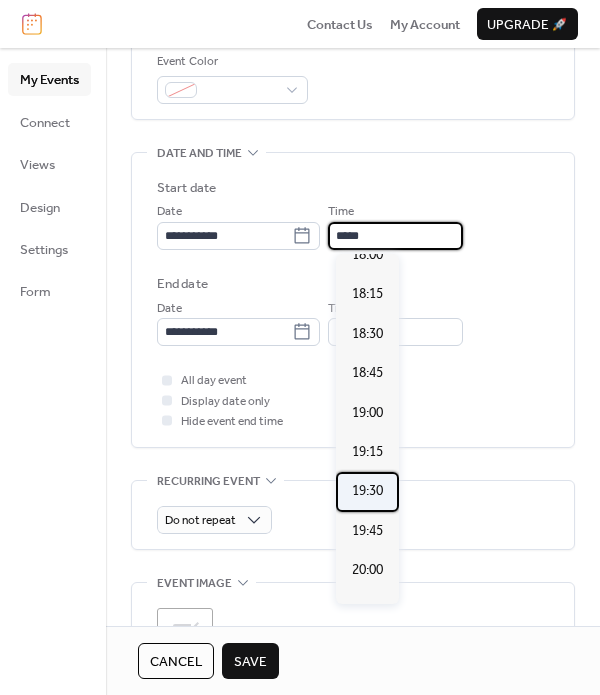 click on "19:30" at bounding box center (367, 491) 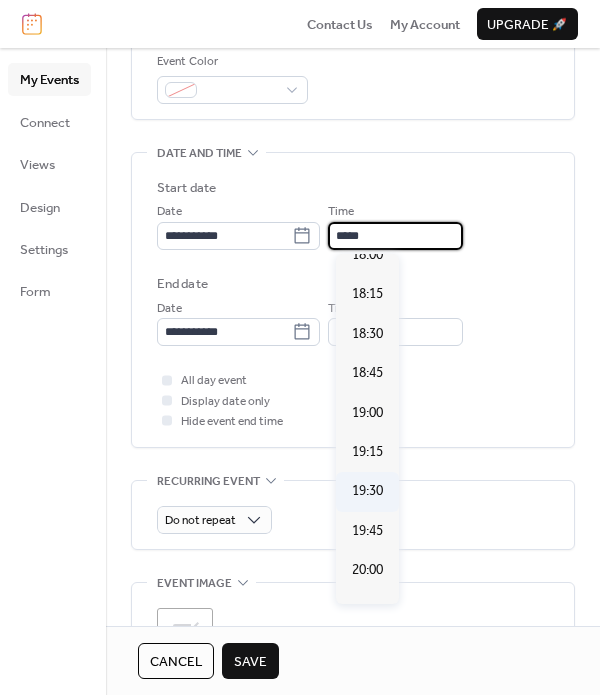 type on "*****" 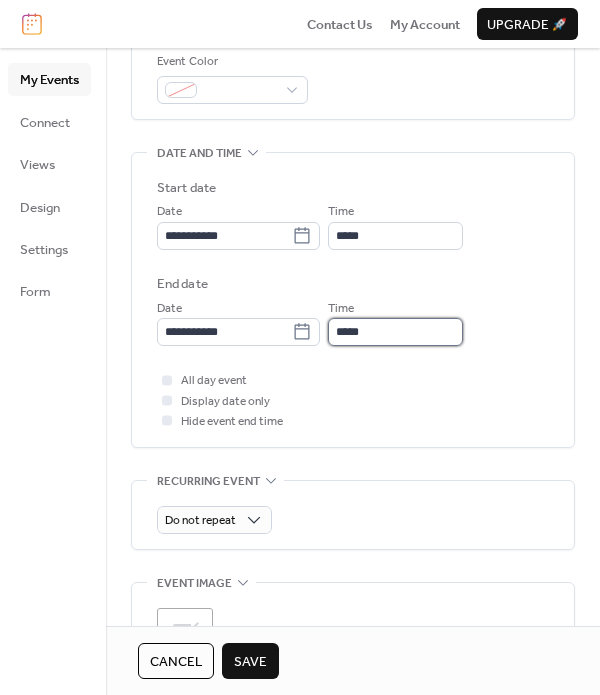 click on "*****" at bounding box center (395, 332) 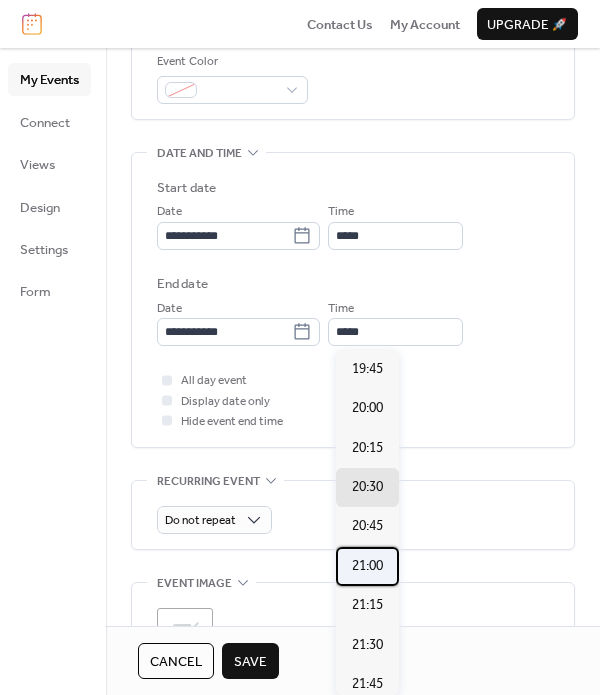 click on "21:00" at bounding box center (367, 566) 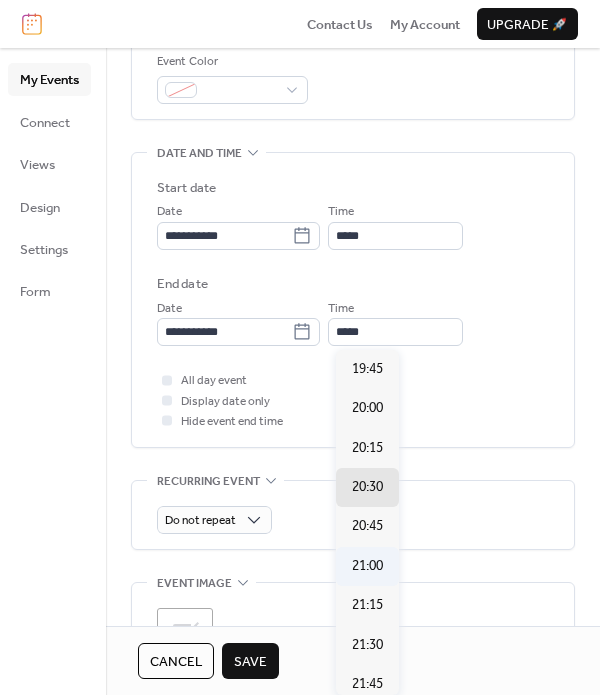 type on "*****" 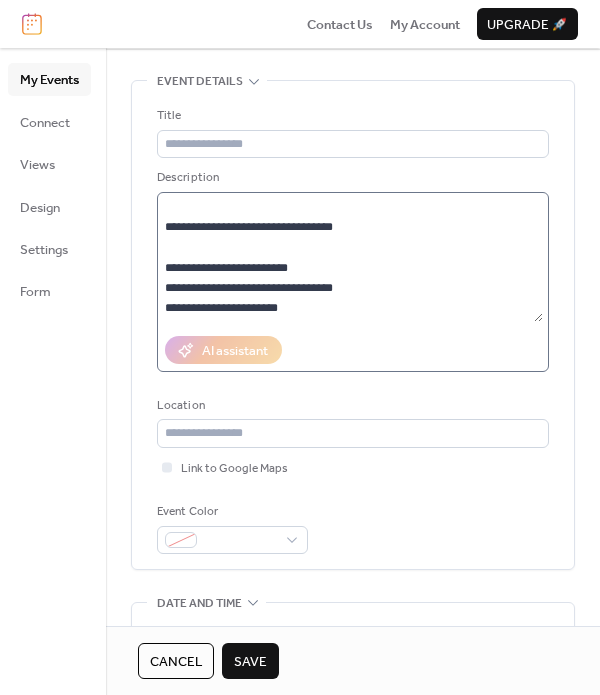 scroll, scrollTop: 43, scrollLeft: 0, axis: vertical 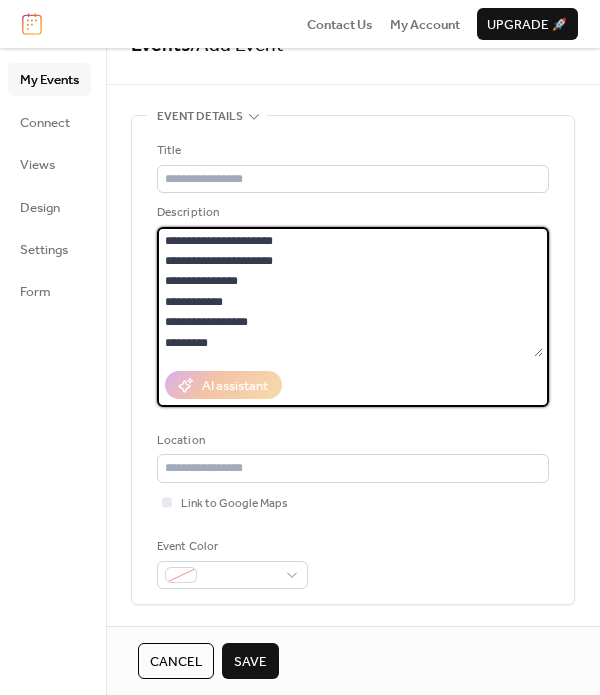 drag, startPoint x: 167, startPoint y: 322, endPoint x: 163, endPoint y: 221, distance: 101.07918 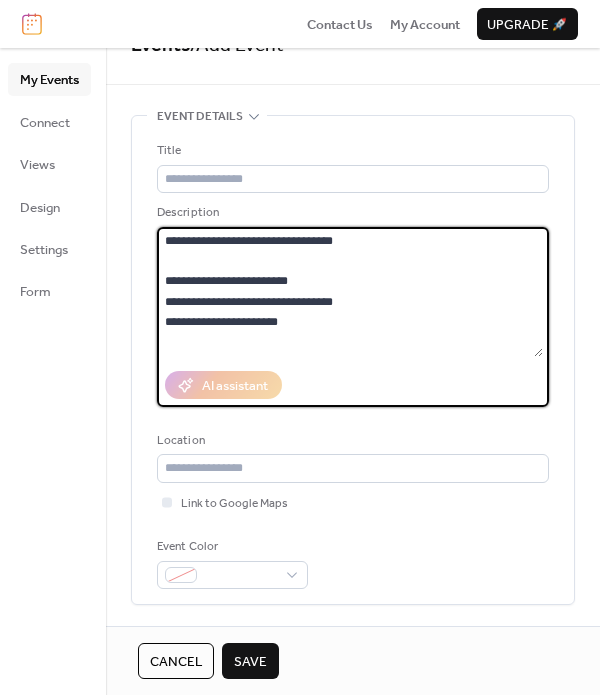 click on "**********" at bounding box center (350, 292) 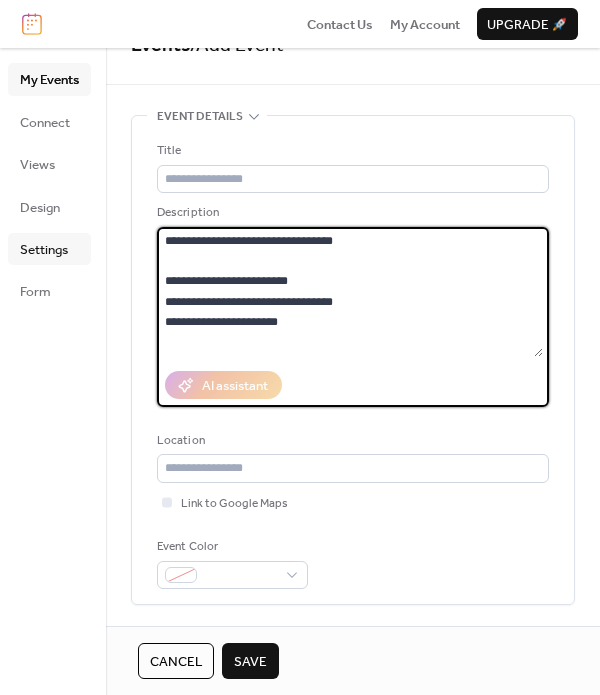 drag, startPoint x: 361, startPoint y: 241, endPoint x: 87, endPoint y: 237, distance: 274.0292 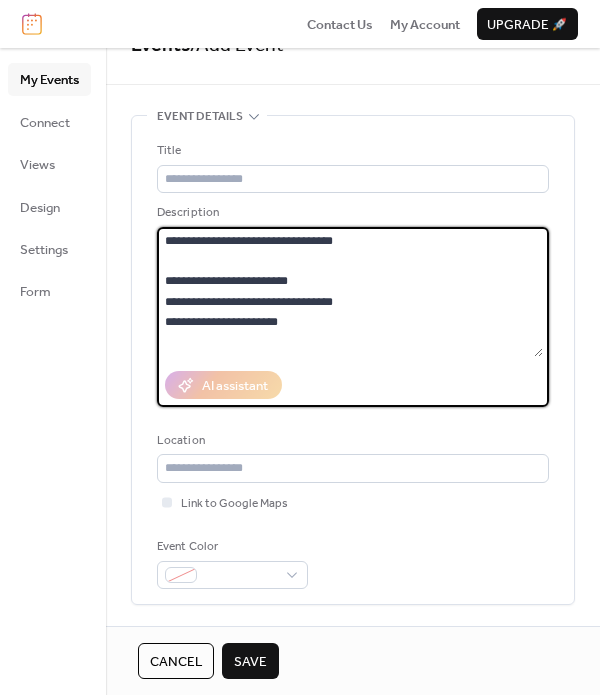 paste on "**********" 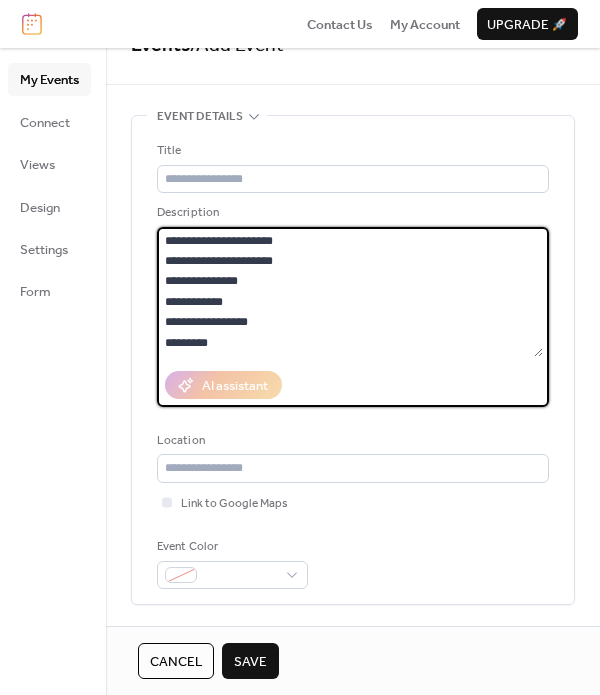 scroll, scrollTop: 140, scrollLeft: 0, axis: vertical 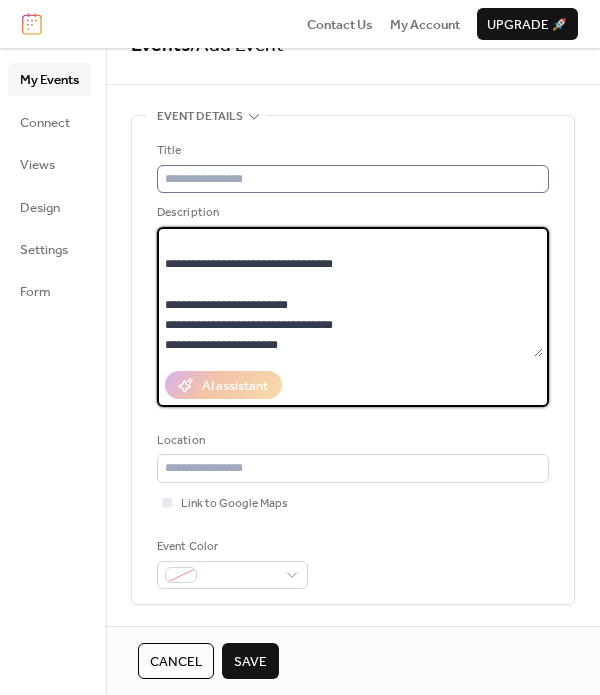 type on "**********" 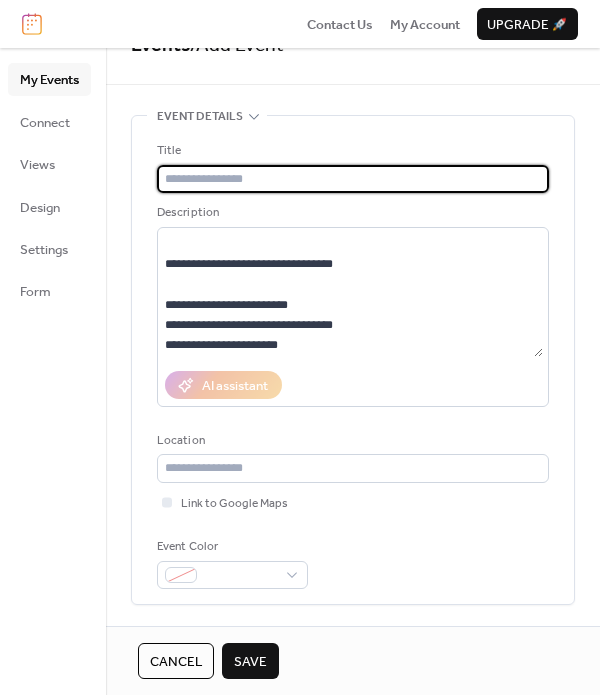 click at bounding box center [353, 179] 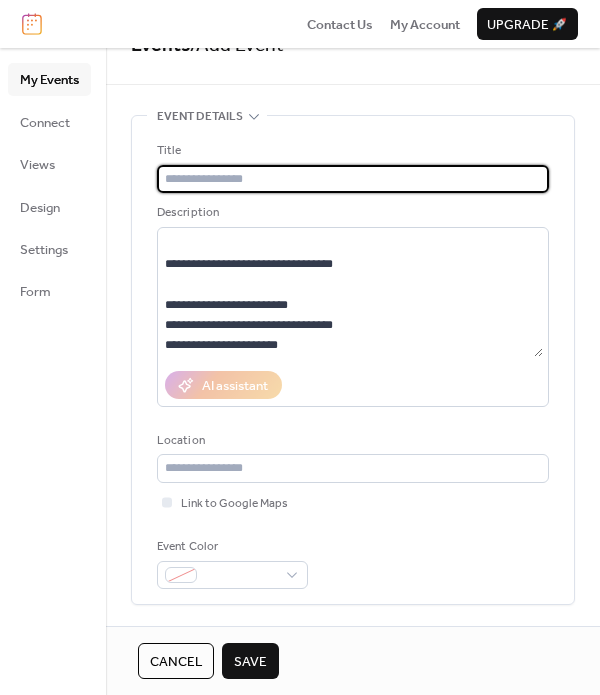 scroll, scrollTop: 0, scrollLeft: 0, axis: both 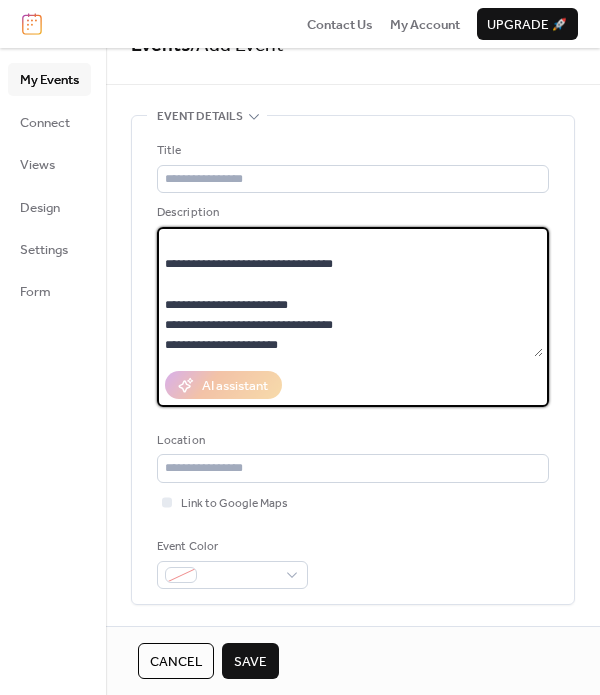 drag, startPoint x: 364, startPoint y: 279, endPoint x: 158, endPoint y: 262, distance: 206.70027 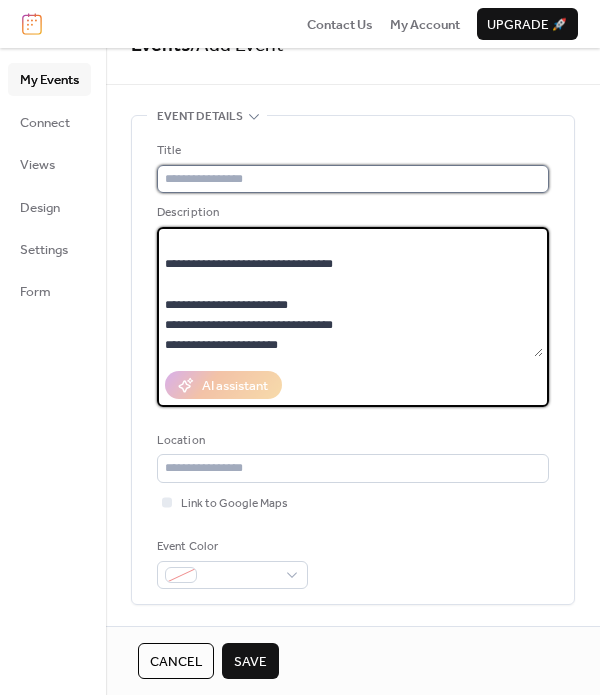 click at bounding box center [350, 179] 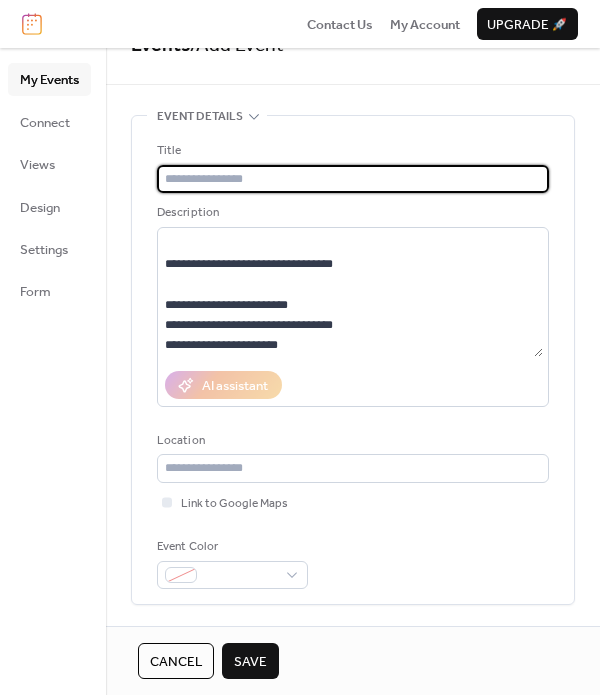 paste on "**********" 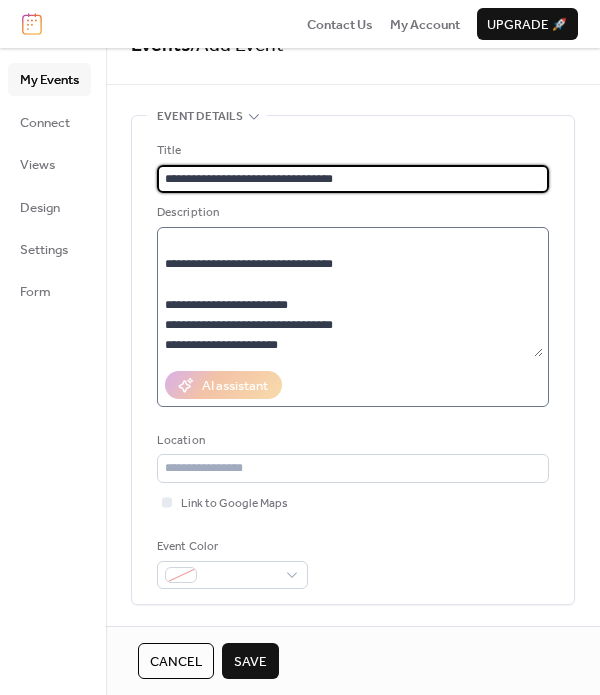 type on "**********" 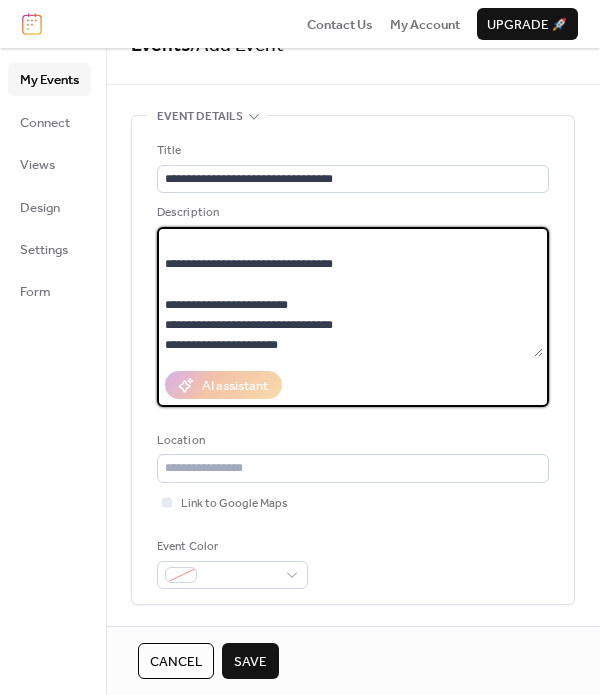click on "**********" at bounding box center [350, 292] 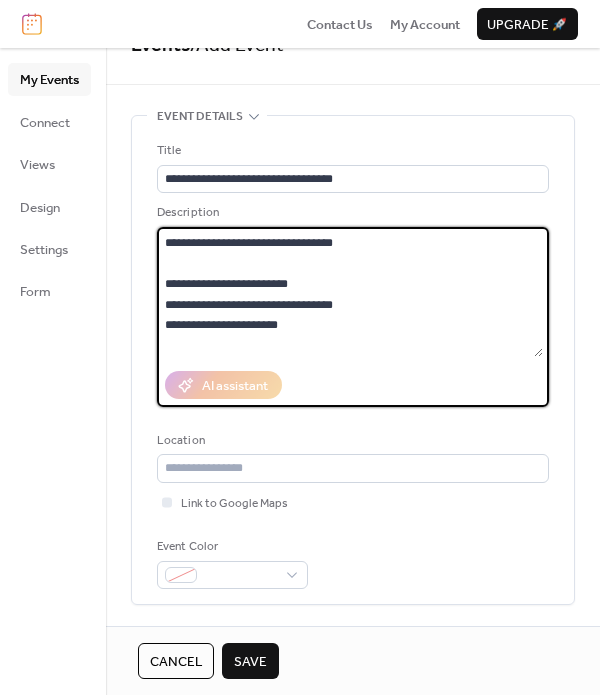 click on "**********" at bounding box center (350, 292) 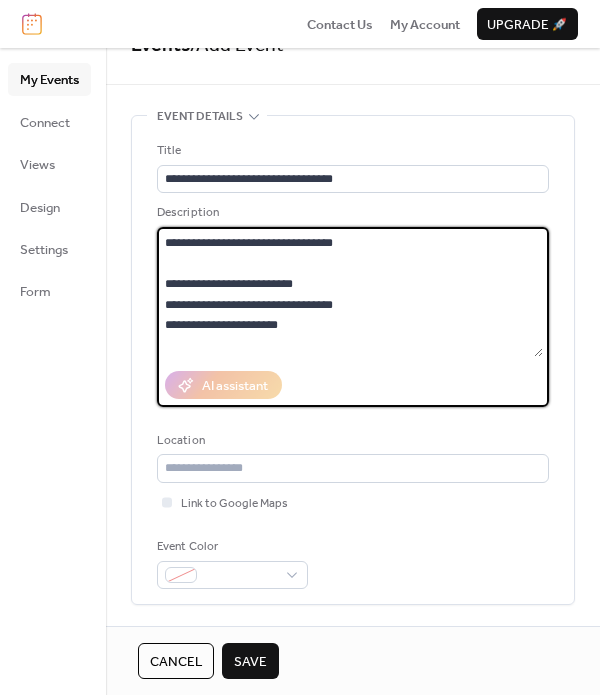 click on "**********" at bounding box center [350, 292] 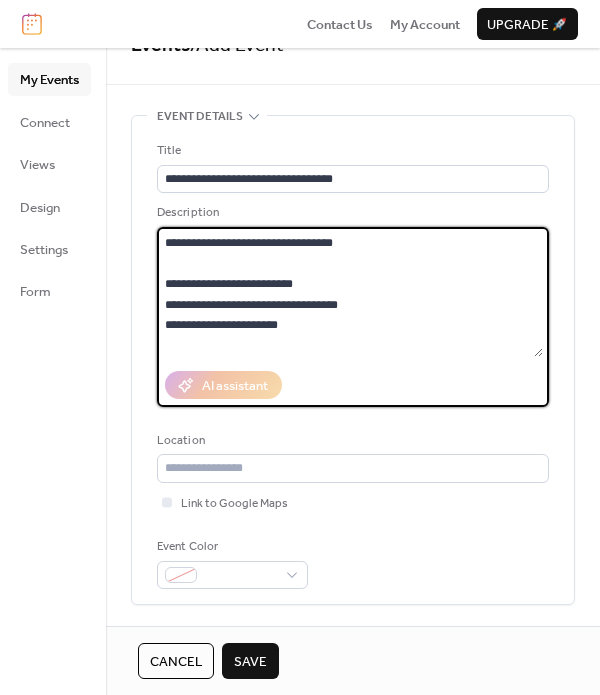 click on "**********" at bounding box center (350, 292) 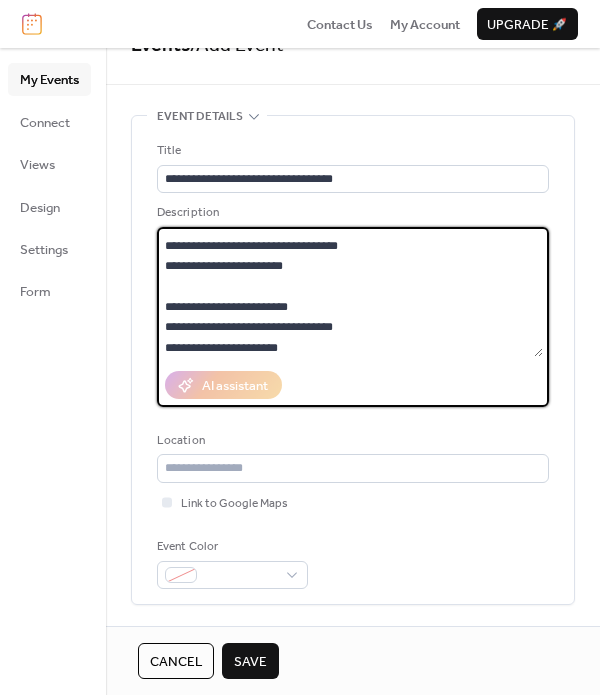 scroll, scrollTop: 200, scrollLeft: 0, axis: vertical 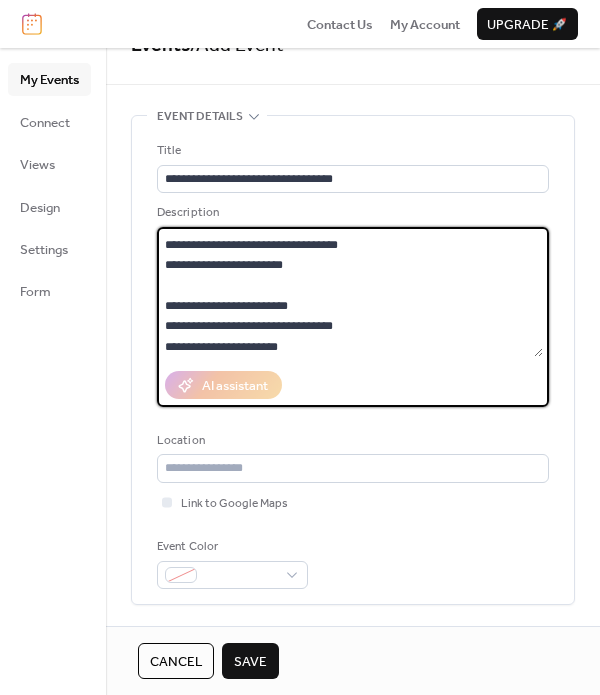 drag, startPoint x: 303, startPoint y: 343, endPoint x: 145, endPoint y: 300, distance: 163.74675 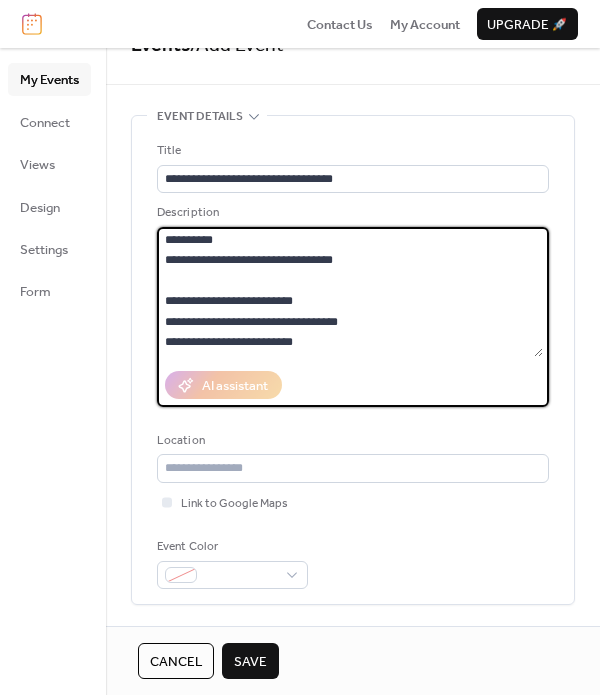 scroll, scrollTop: 163, scrollLeft: 0, axis: vertical 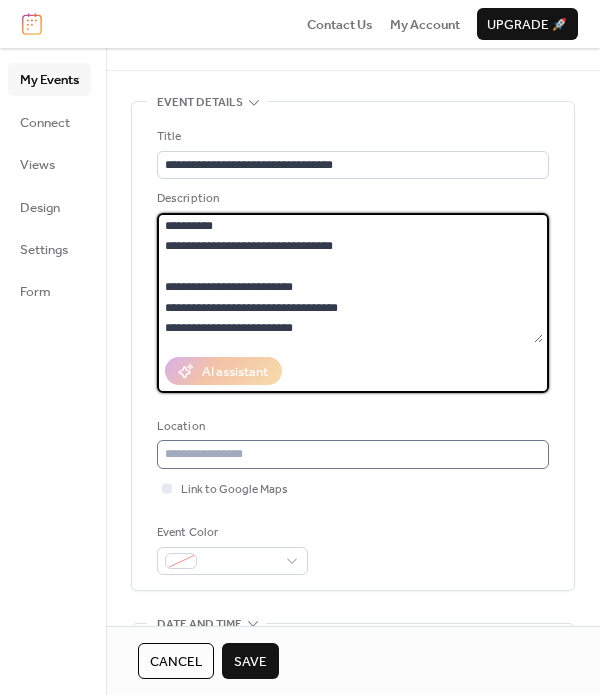 type on "**********" 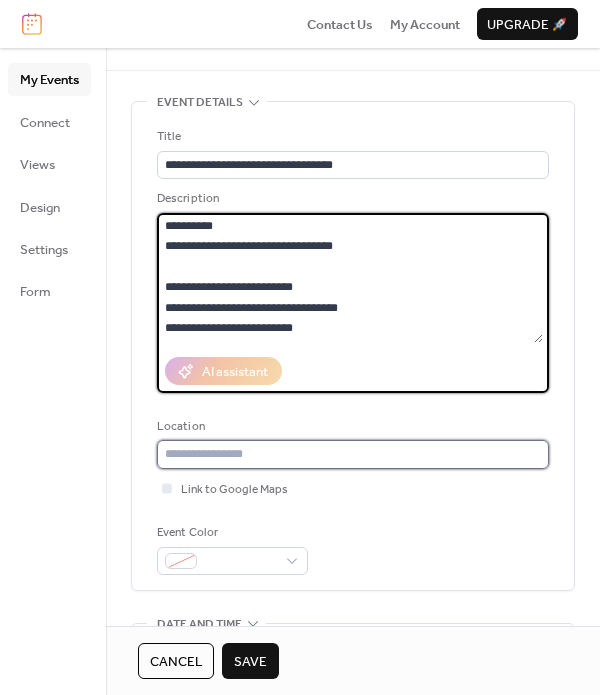 click at bounding box center [353, 454] 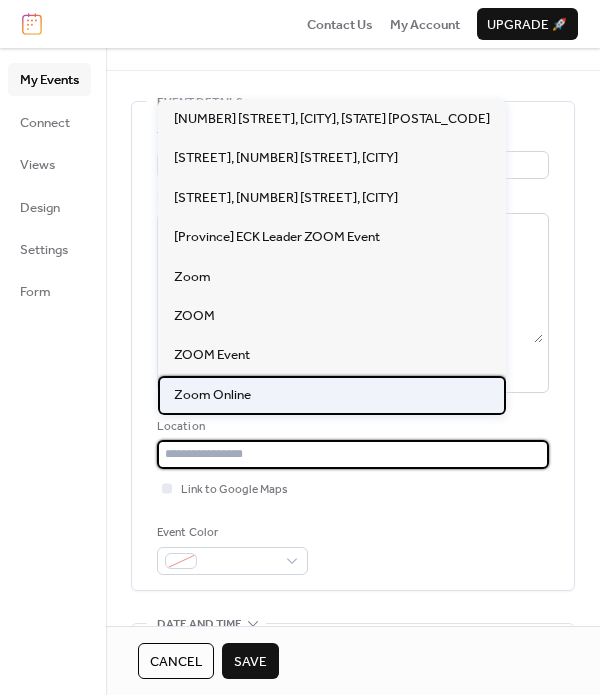 click on "Zoom Online" at bounding box center (212, 395) 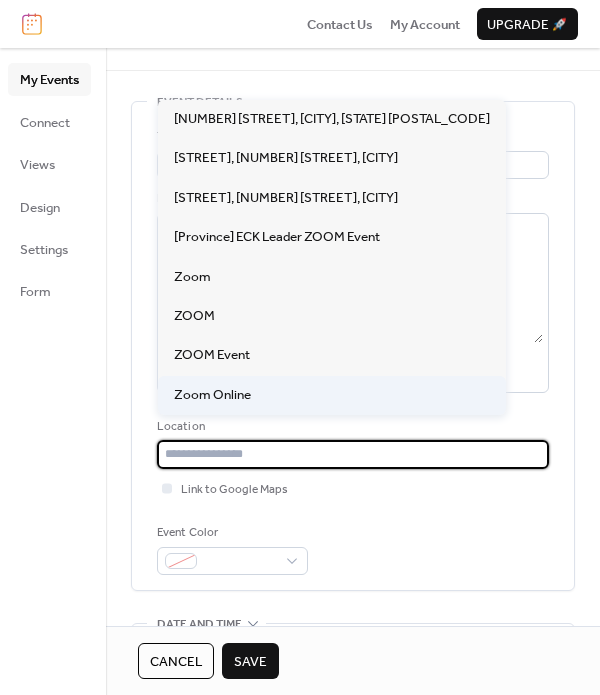 type on "**********" 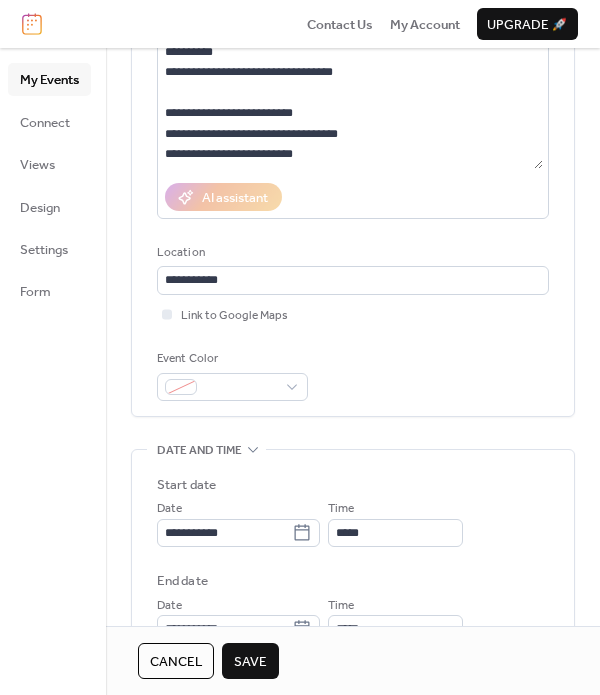 scroll, scrollTop: 358, scrollLeft: 0, axis: vertical 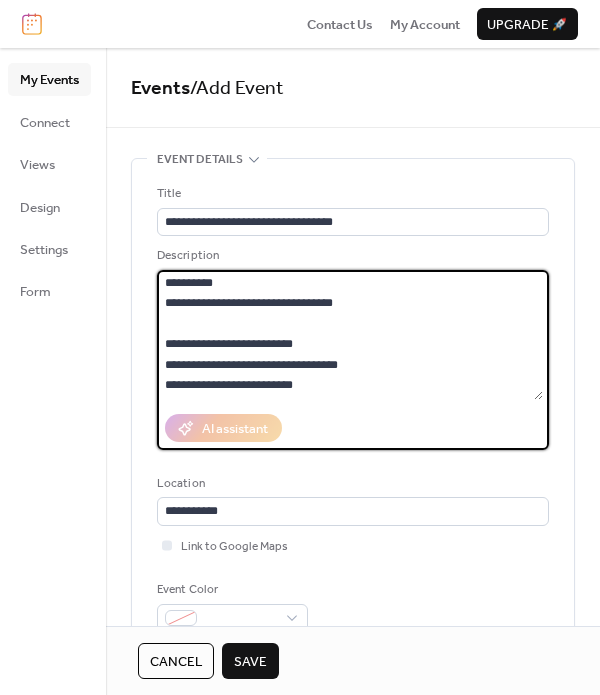 drag, startPoint x: 290, startPoint y: 350, endPoint x: 247, endPoint y: 344, distance: 43.416588 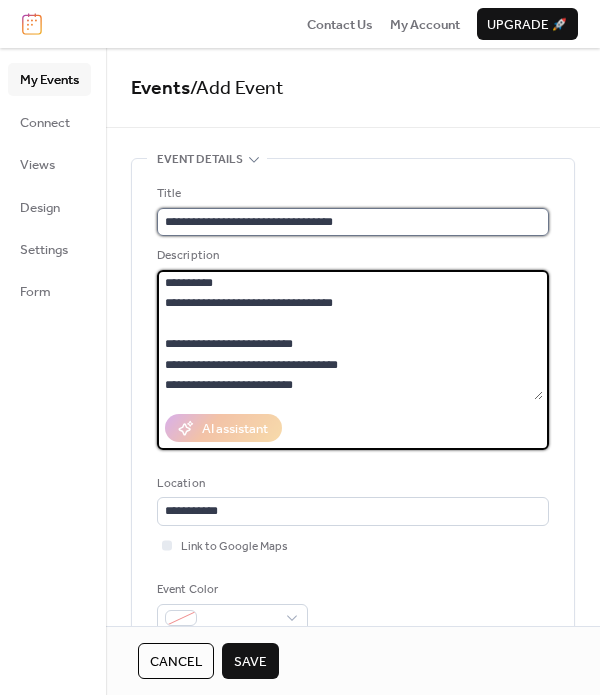 click on "**********" at bounding box center (350, 222) 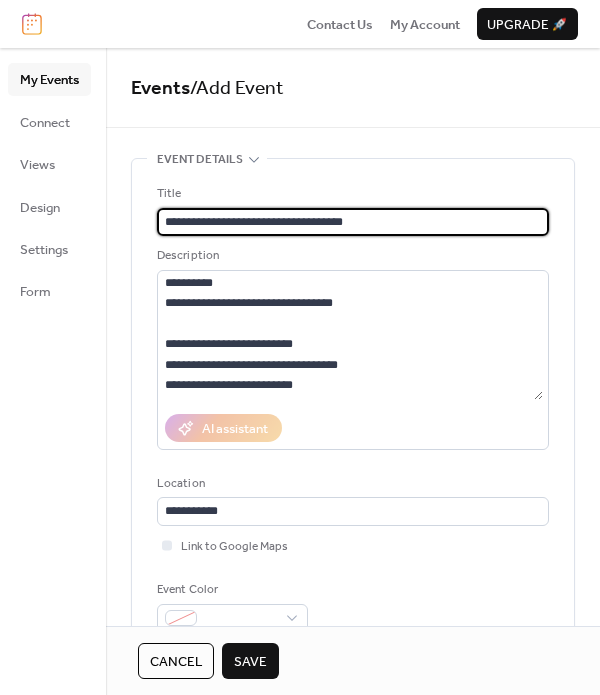 paste on "********" 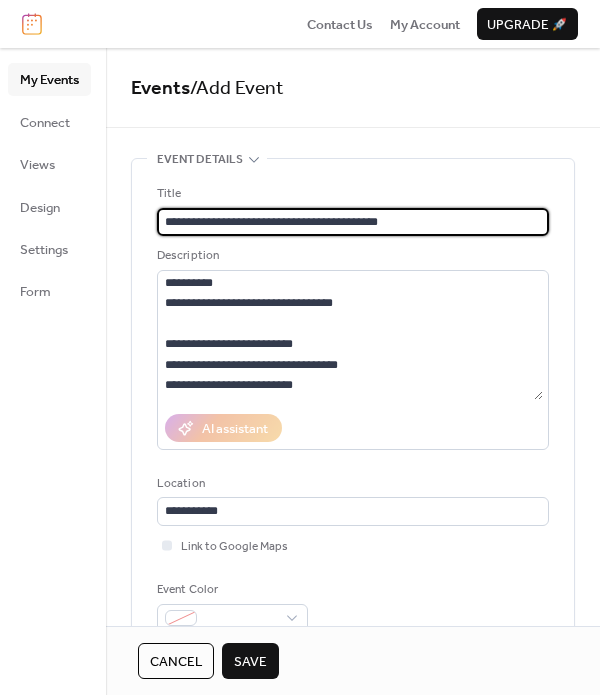 type on "**********" 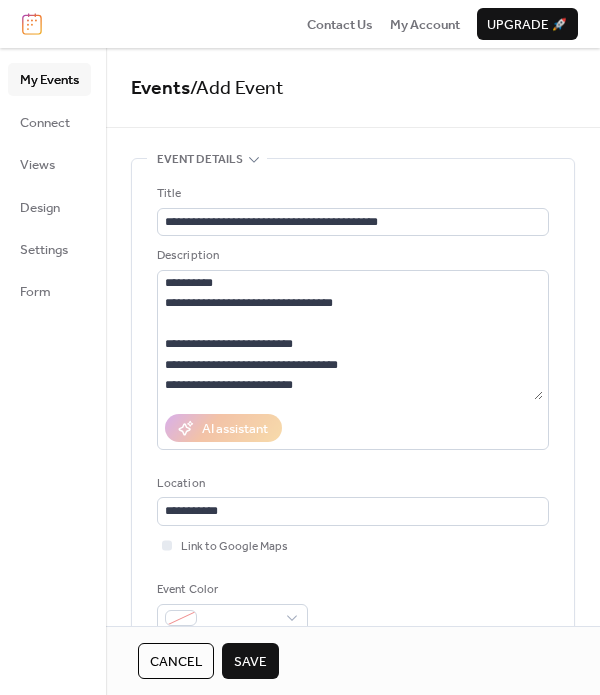 click on "Save" at bounding box center (250, 662) 